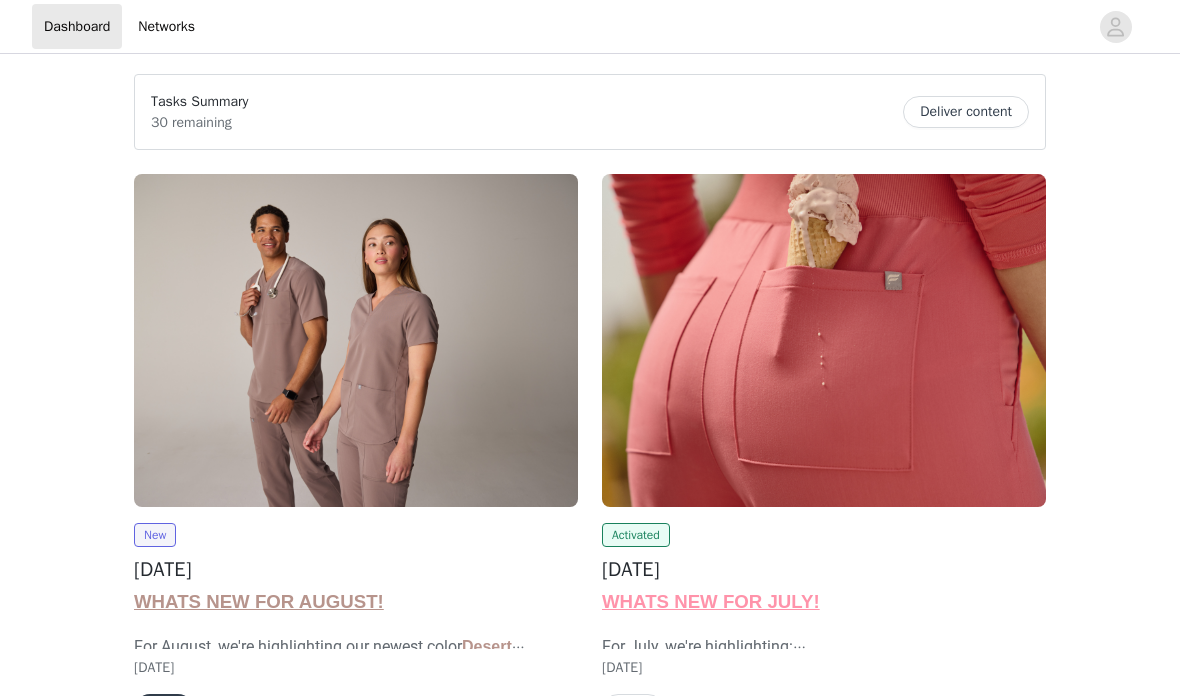 scroll, scrollTop: 0, scrollLeft: 0, axis: both 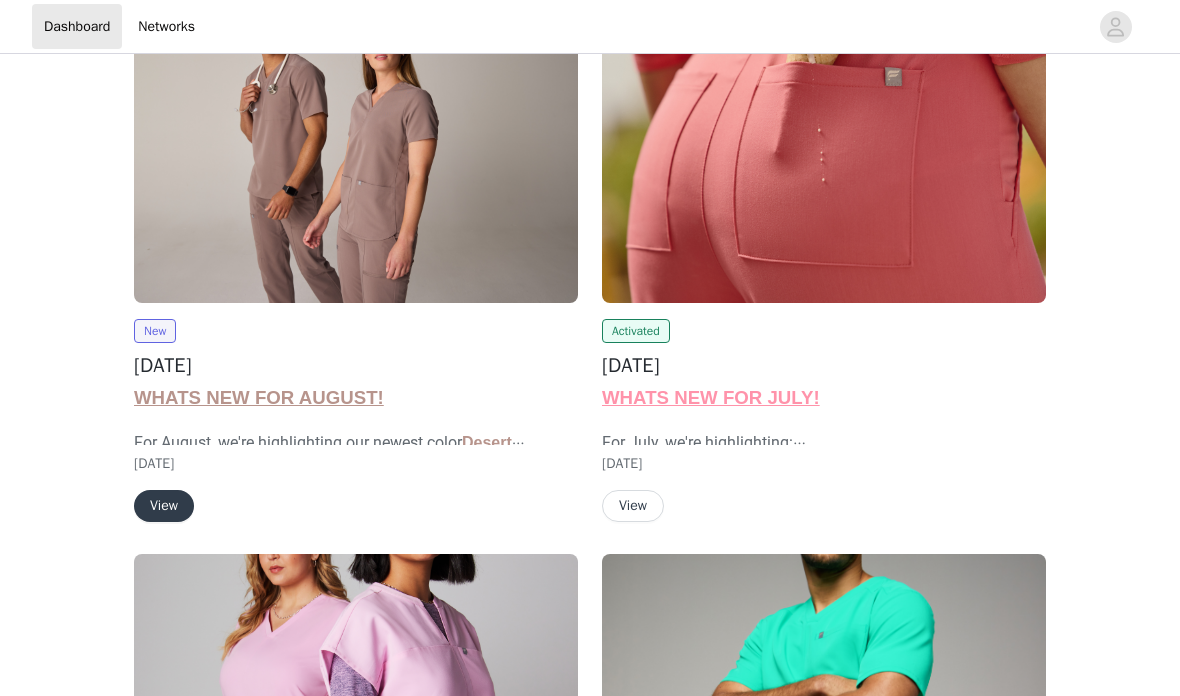 click on "View" at bounding box center (164, 506) 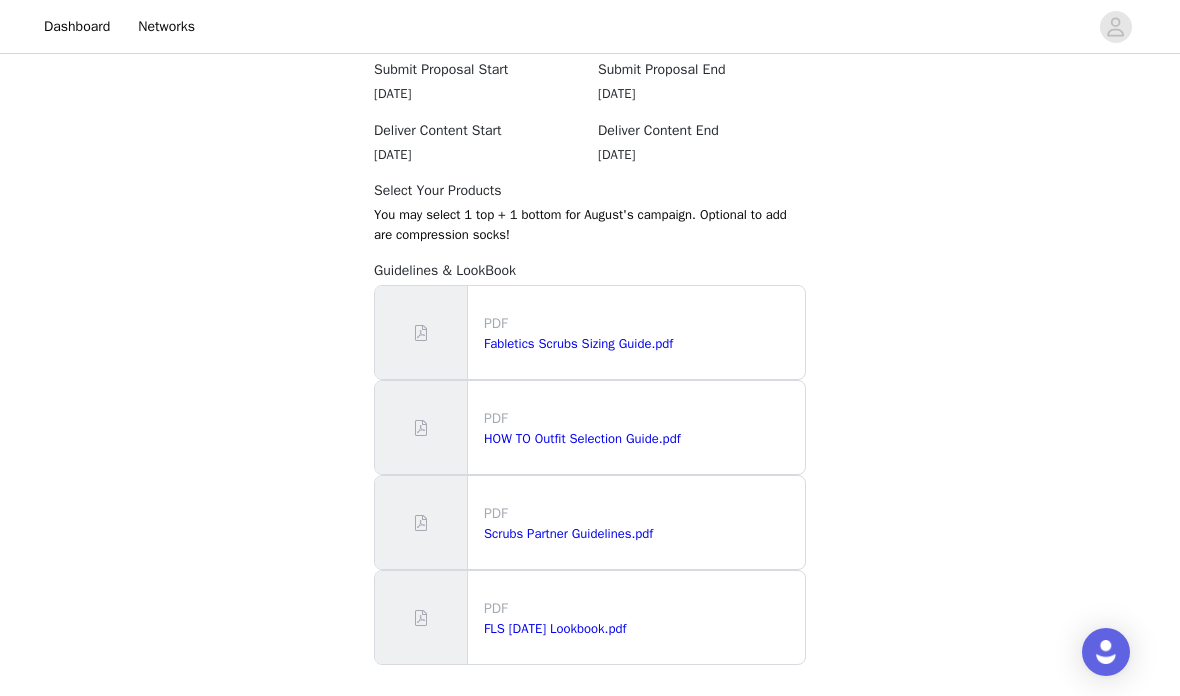 scroll, scrollTop: 1901, scrollLeft: 0, axis: vertical 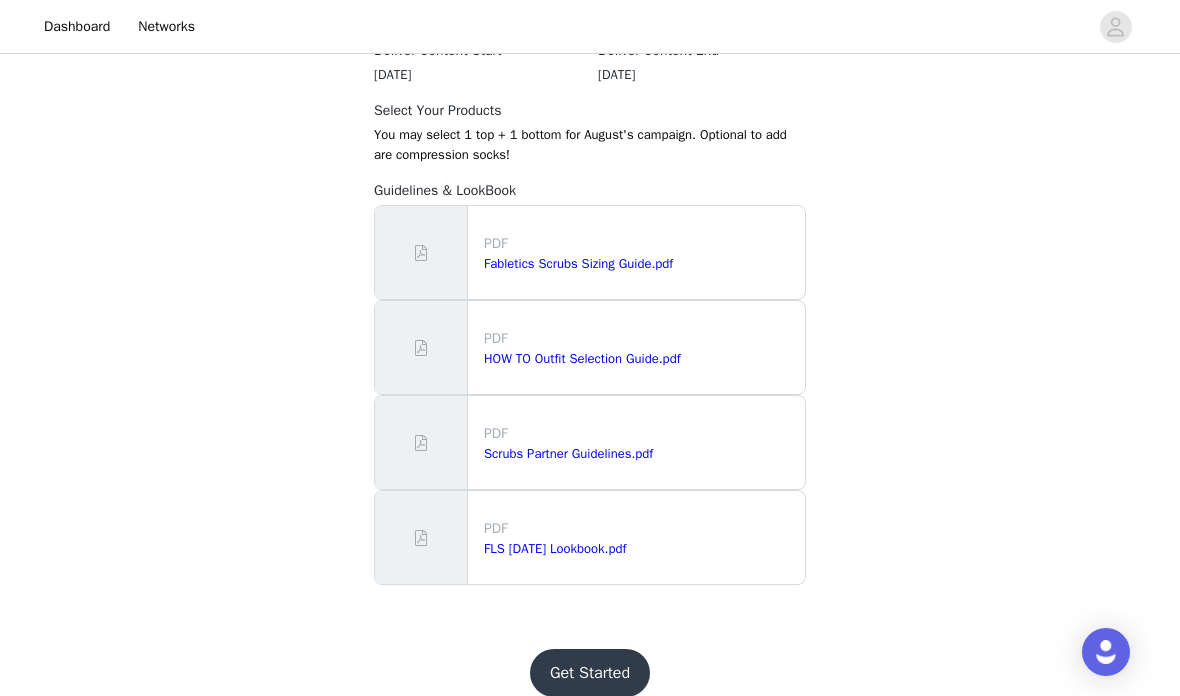 click on "Get Started" at bounding box center (590, 673) 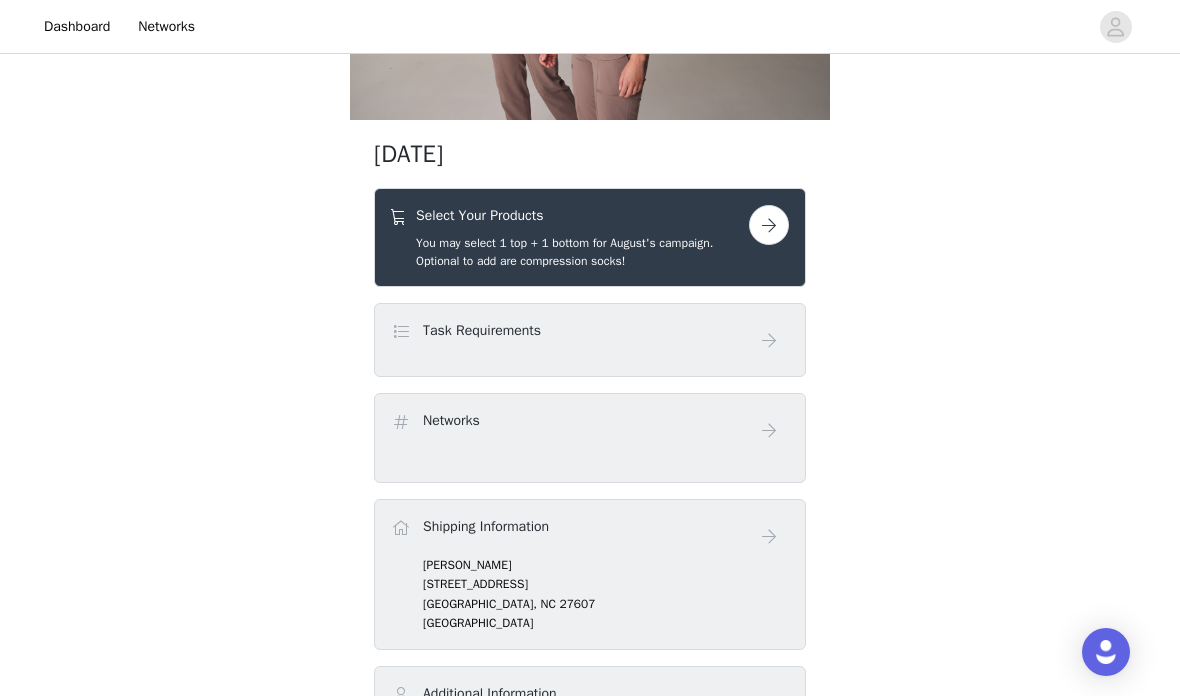 scroll, scrollTop: 239, scrollLeft: 0, axis: vertical 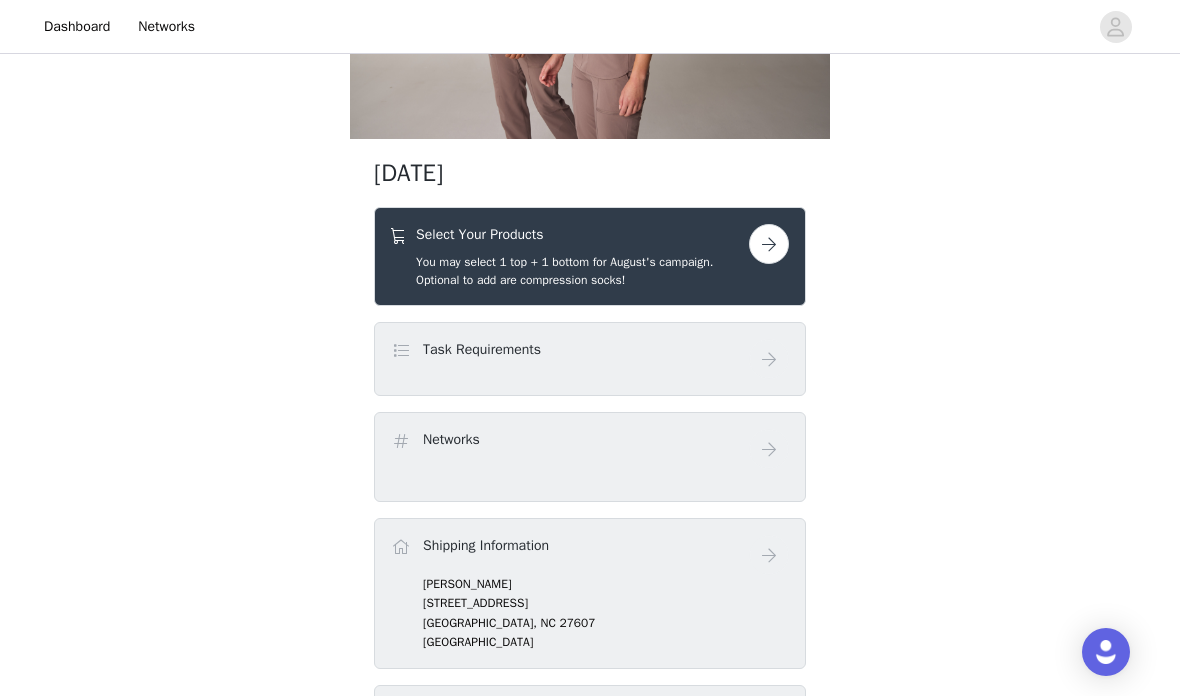 click at bounding box center (769, 244) 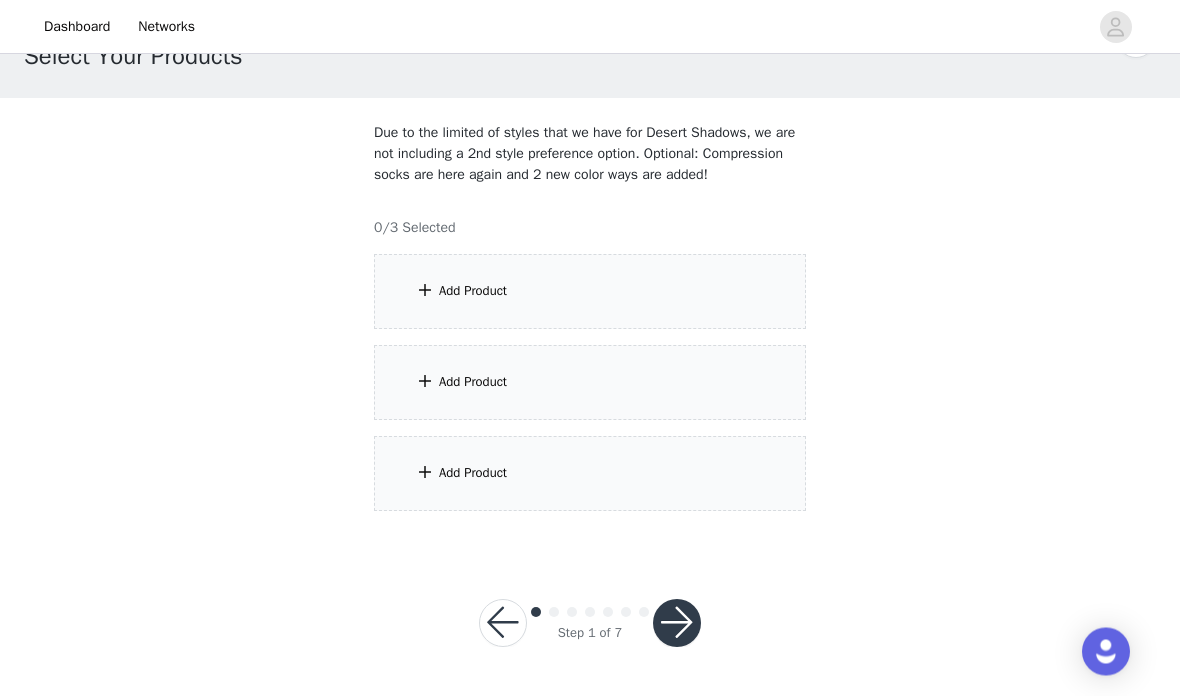 scroll, scrollTop: 71, scrollLeft: 0, axis: vertical 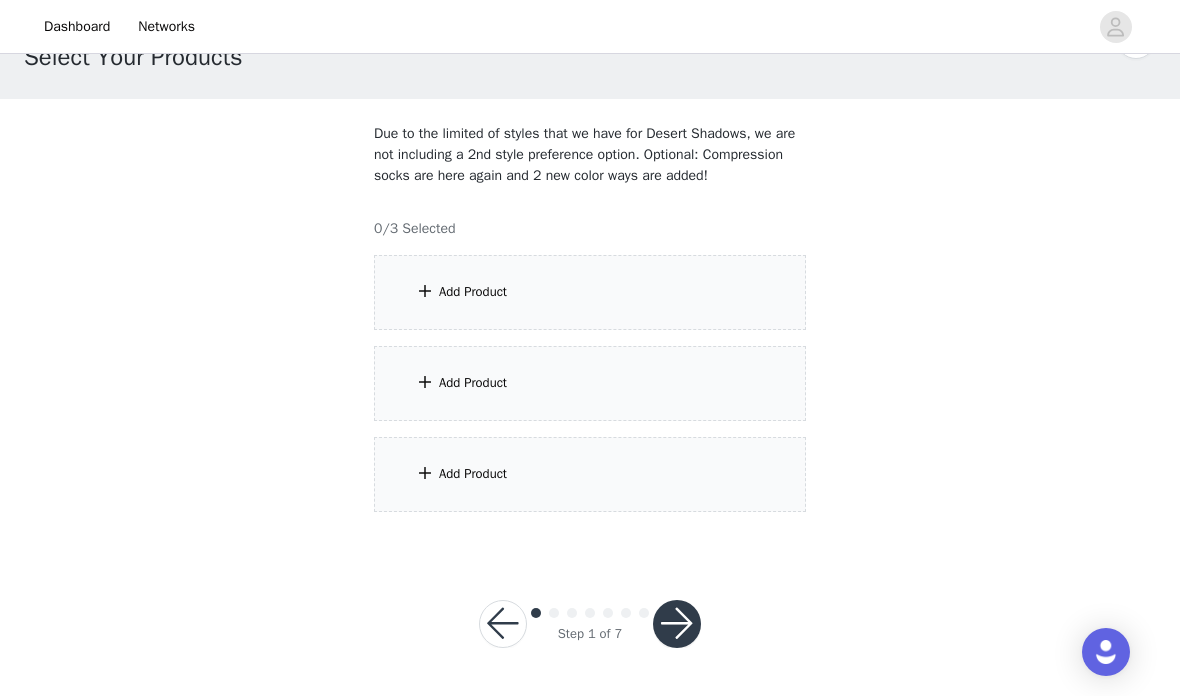 click on "Add Product" at bounding box center (590, 292) 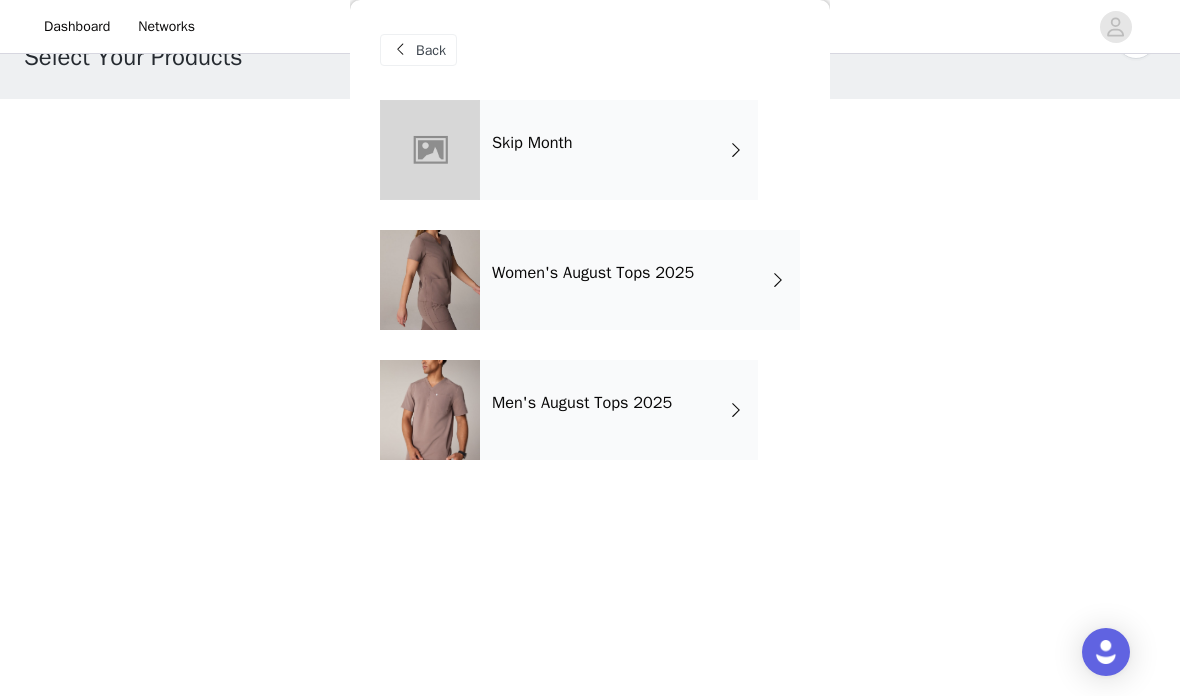 click on "Women's August Tops 2025" at bounding box center (640, 280) 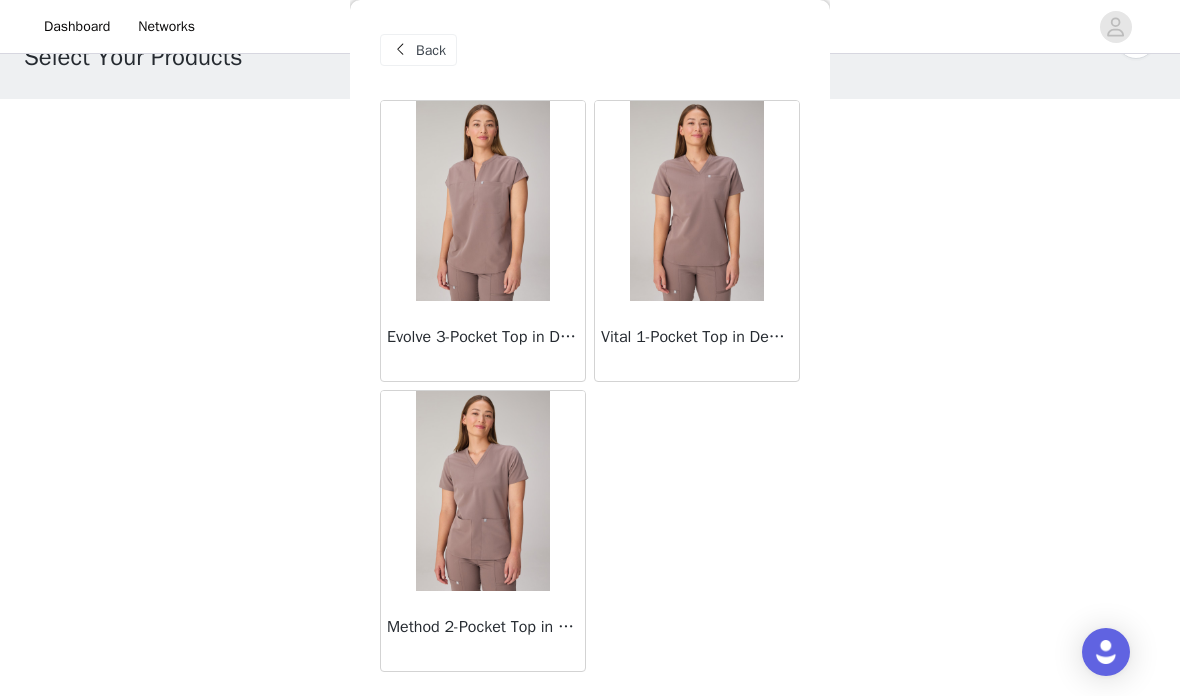 click at bounding box center (482, 201) 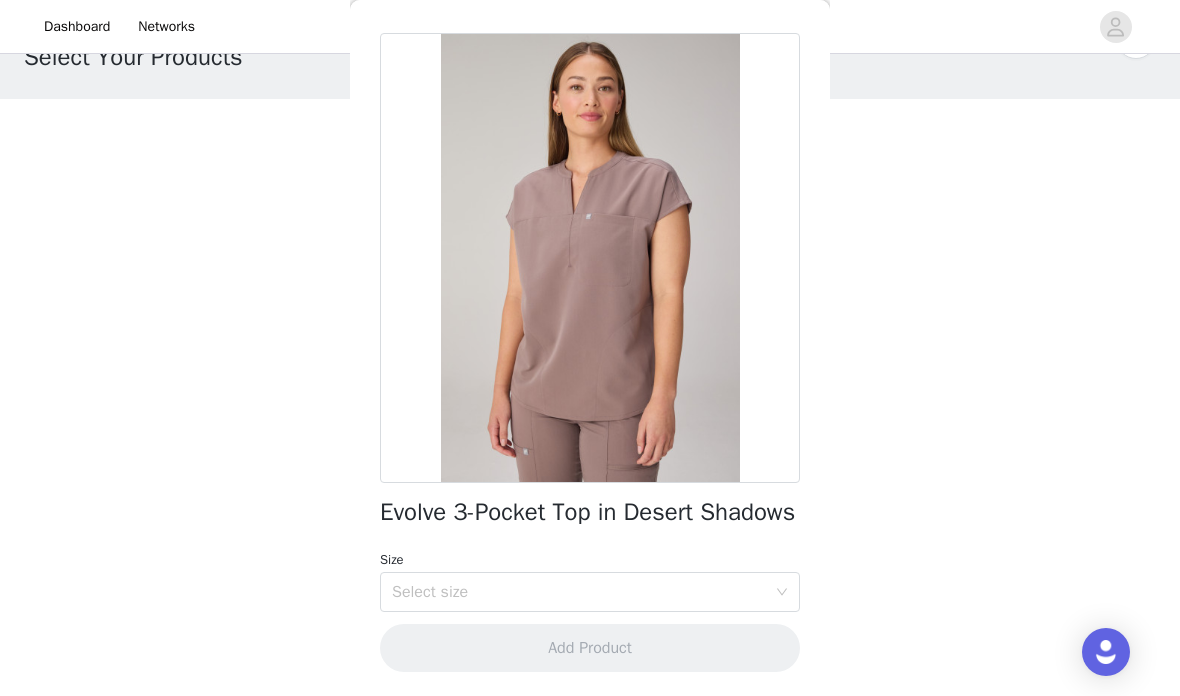 scroll, scrollTop: 93, scrollLeft: 0, axis: vertical 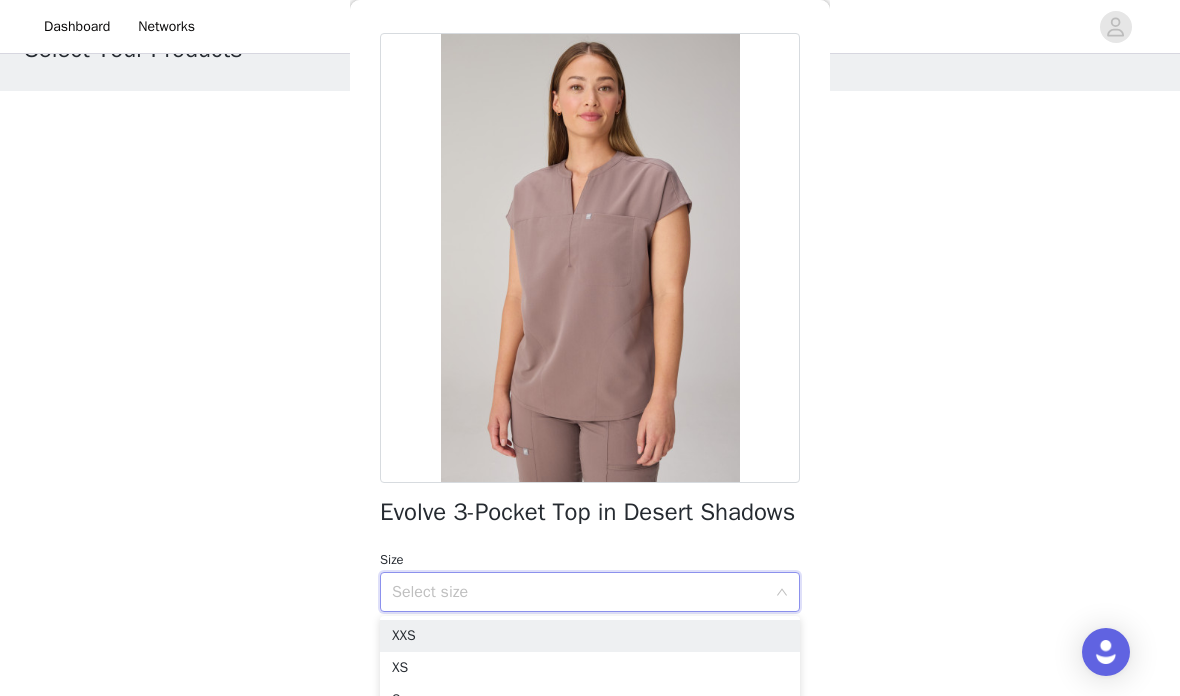 click on "XXS" at bounding box center (590, 636) 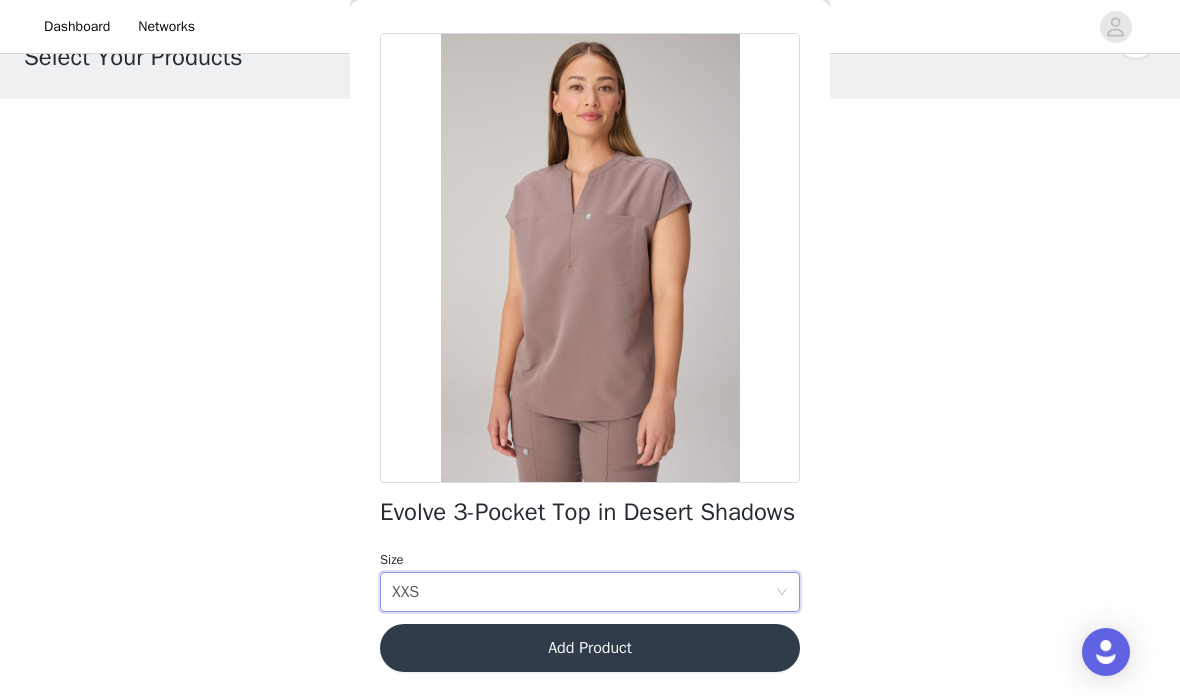 click on "Add Product" at bounding box center [590, 648] 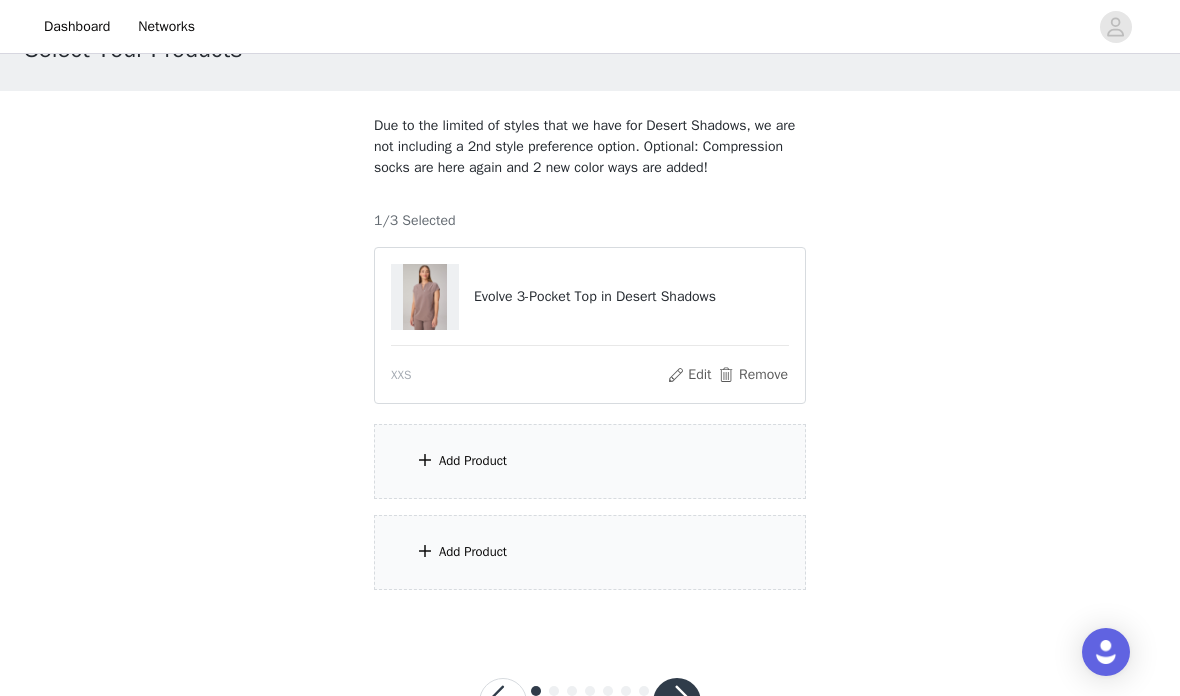 click on "Add Product" at bounding box center [590, 461] 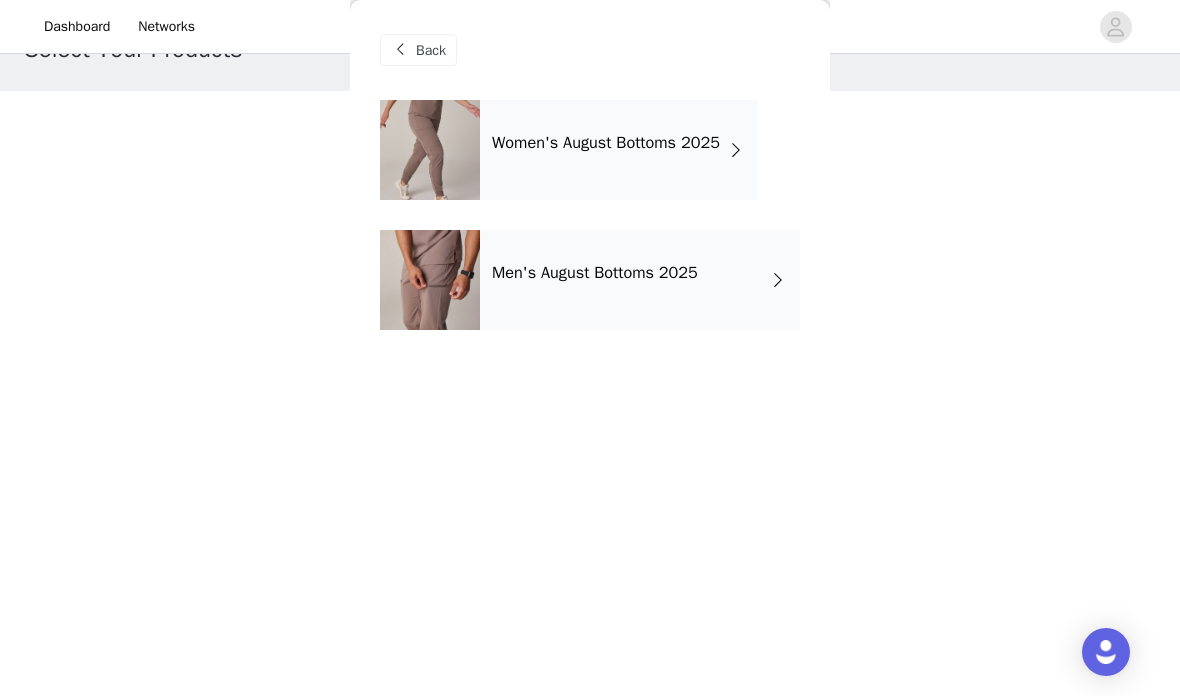 click on "Women's August Bottoms 2025" at bounding box center [606, 143] 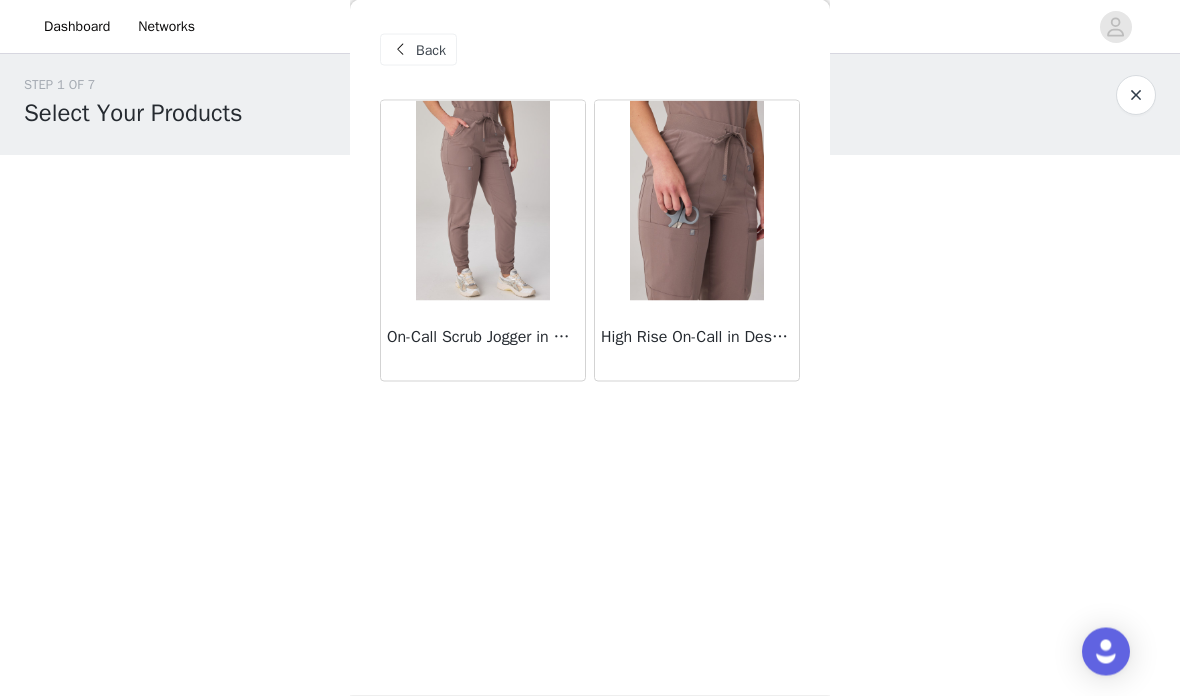 scroll, scrollTop: 0, scrollLeft: 0, axis: both 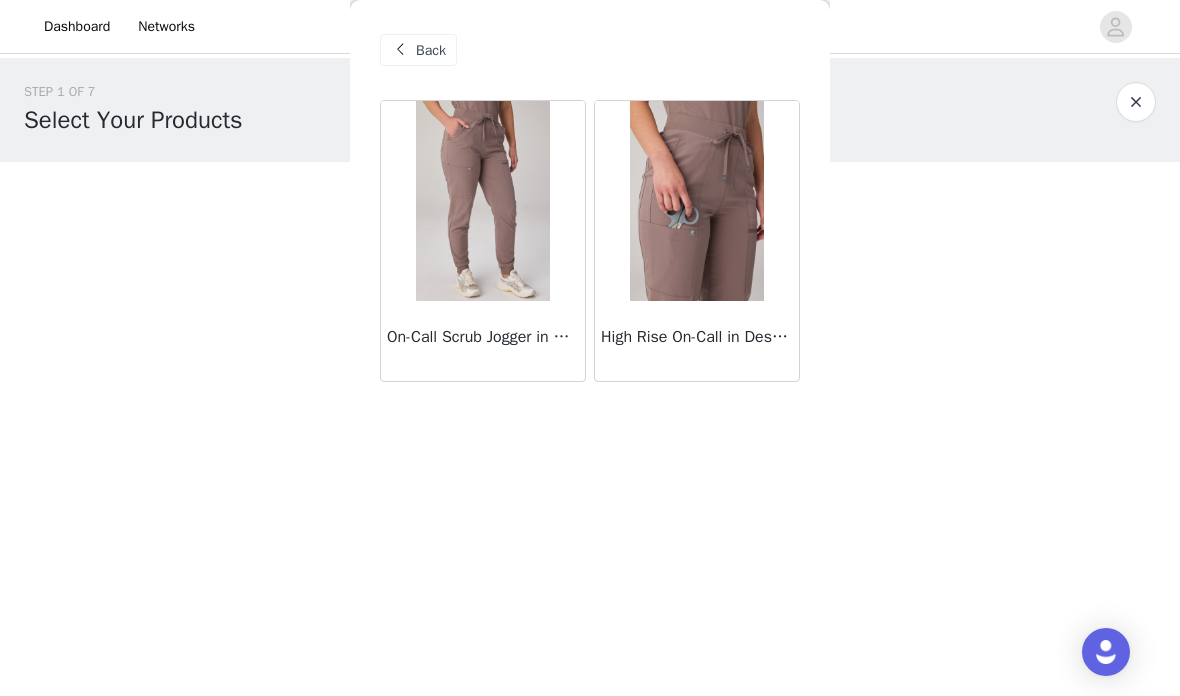 click at bounding box center (482, 201) 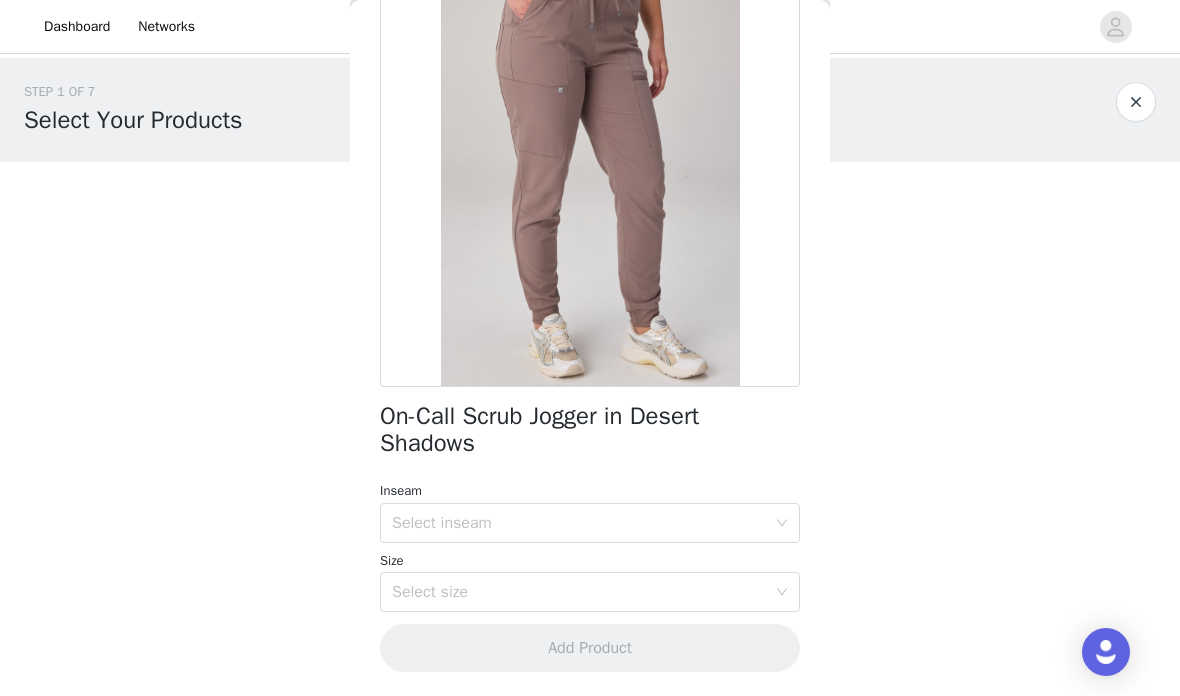 scroll, scrollTop: 162, scrollLeft: 0, axis: vertical 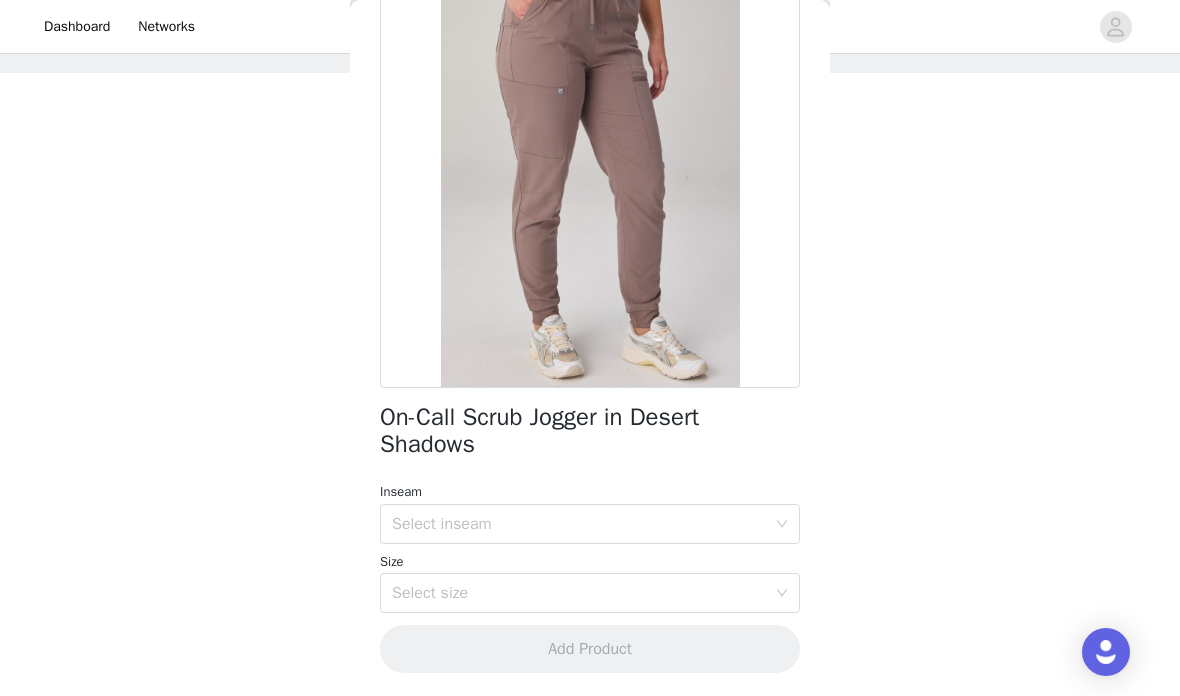 click on "Select inseam" at bounding box center [579, 524] 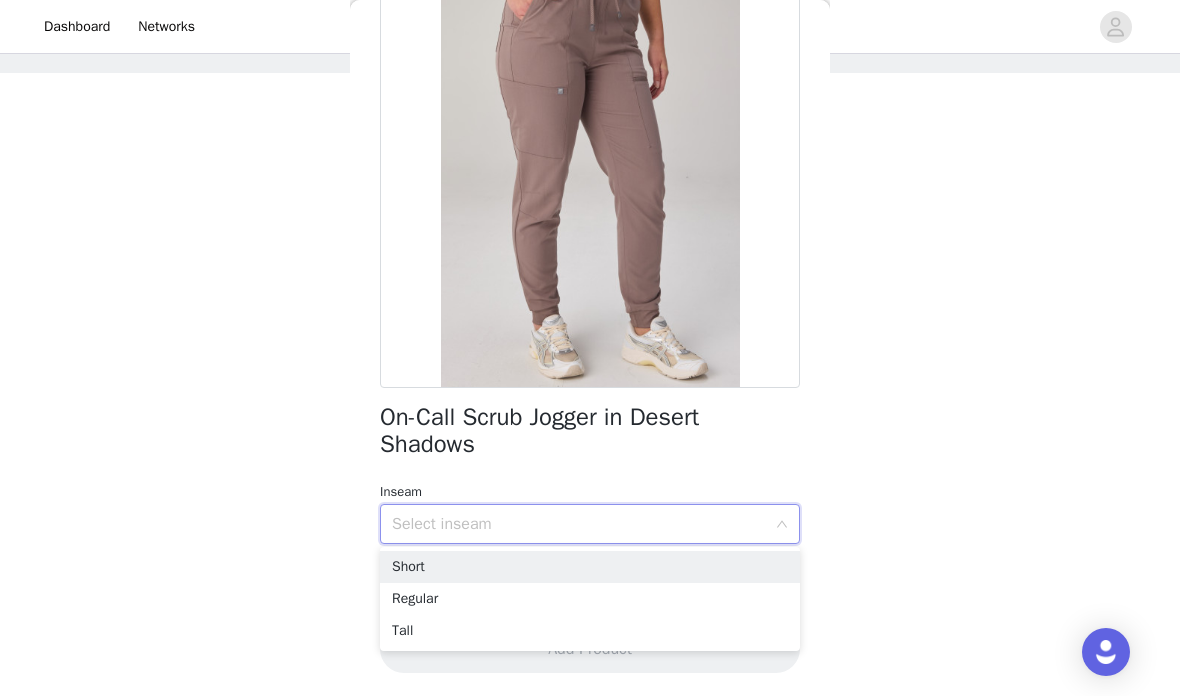 click on "Regular" at bounding box center (590, 599) 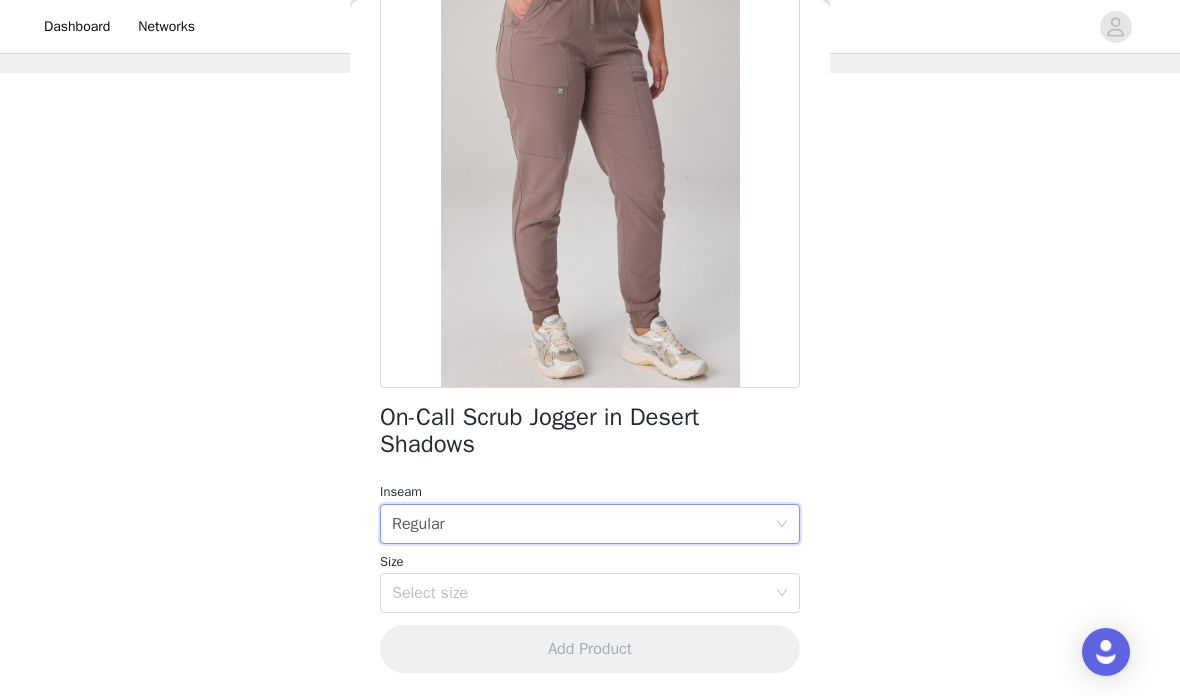 click on "Select size" at bounding box center (579, 593) 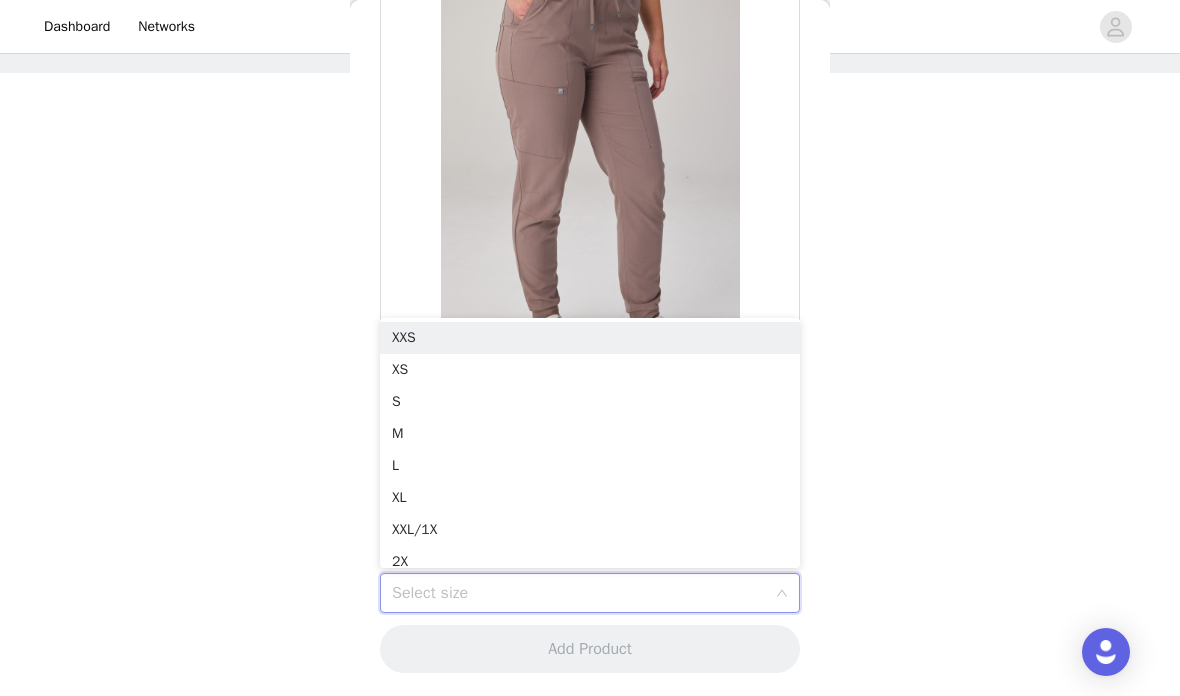 click on "XXS" at bounding box center (590, 338) 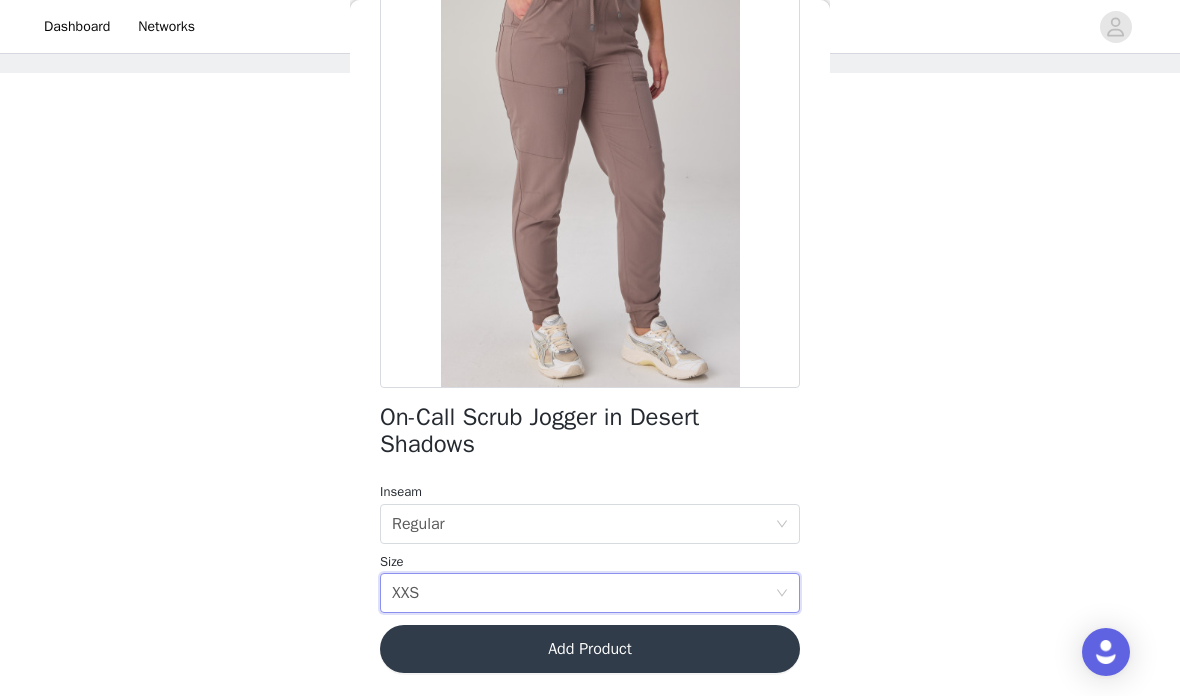 click on "Add Product" at bounding box center [590, 649] 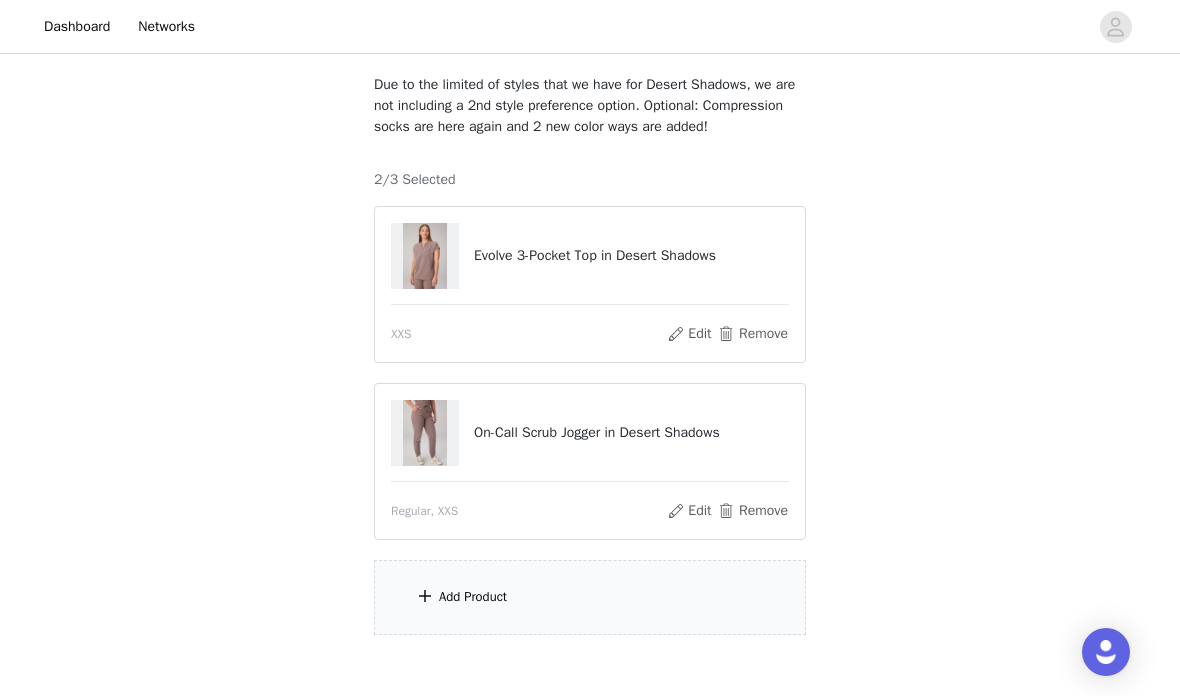 scroll, scrollTop: 141, scrollLeft: 0, axis: vertical 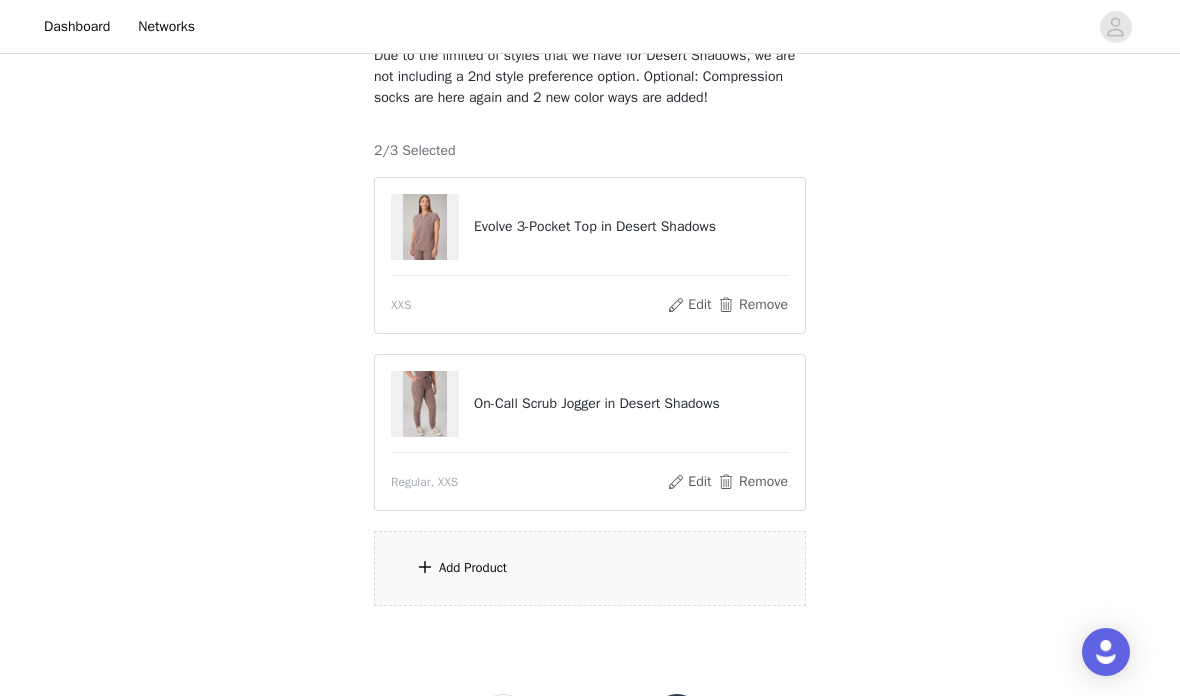 click on "Add Product" at bounding box center (590, 568) 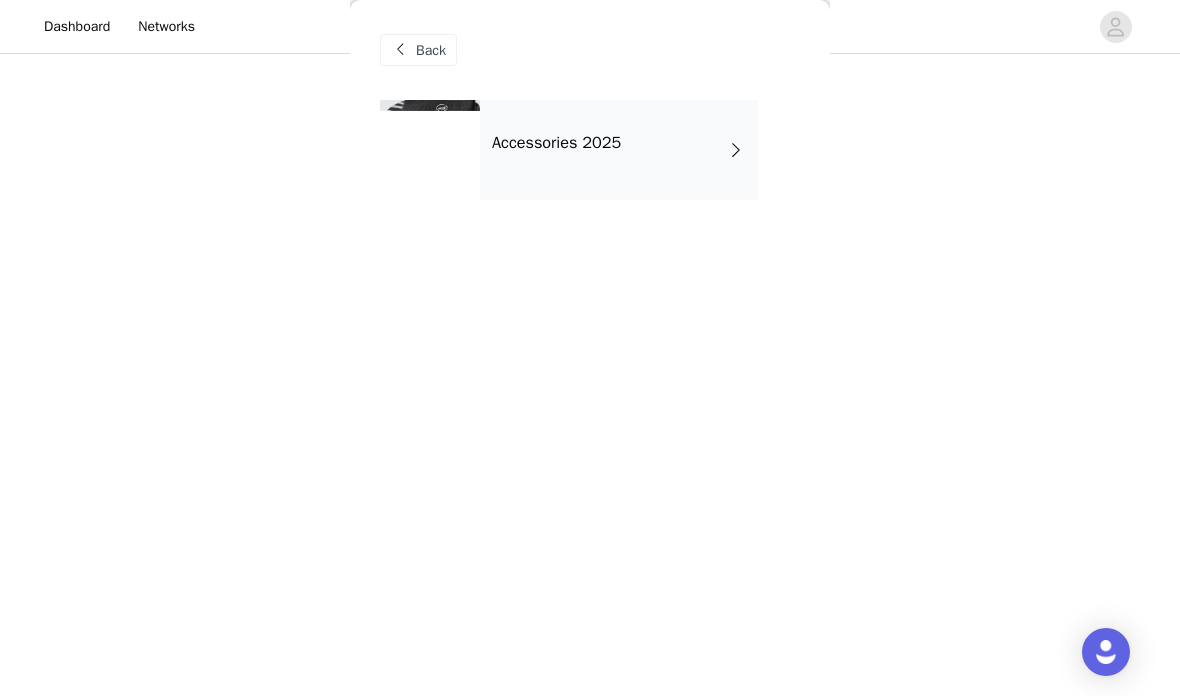 click on "Accessories 2025" at bounding box center (619, 150) 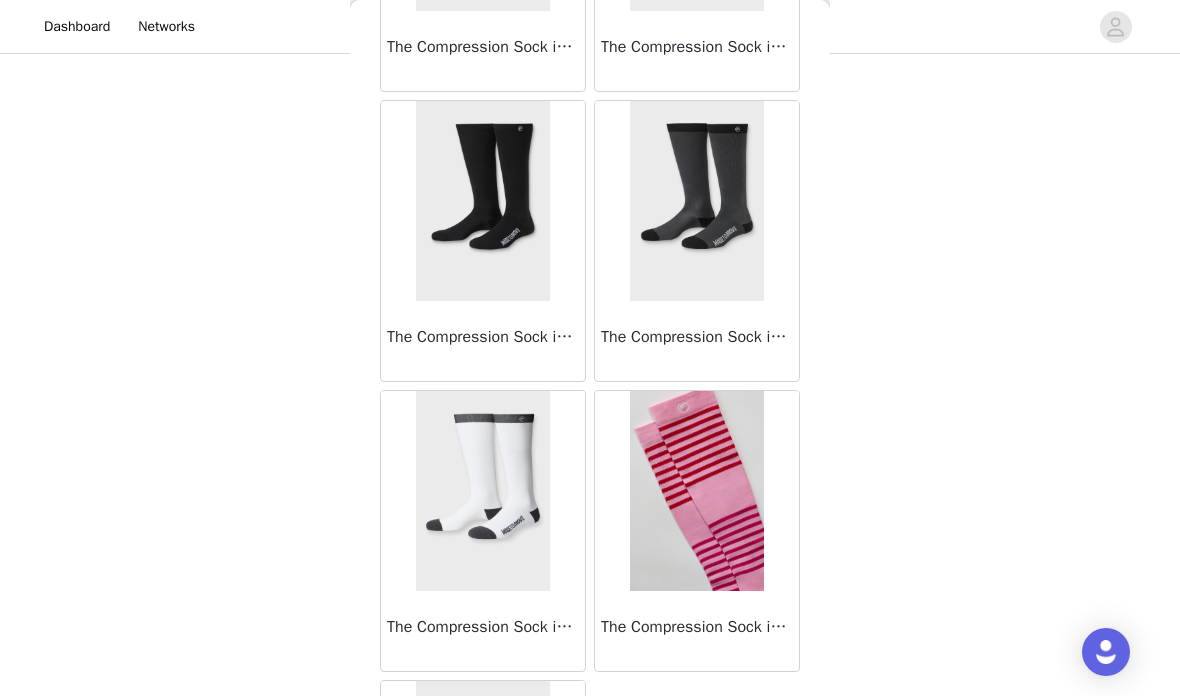 scroll, scrollTop: 372, scrollLeft: 0, axis: vertical 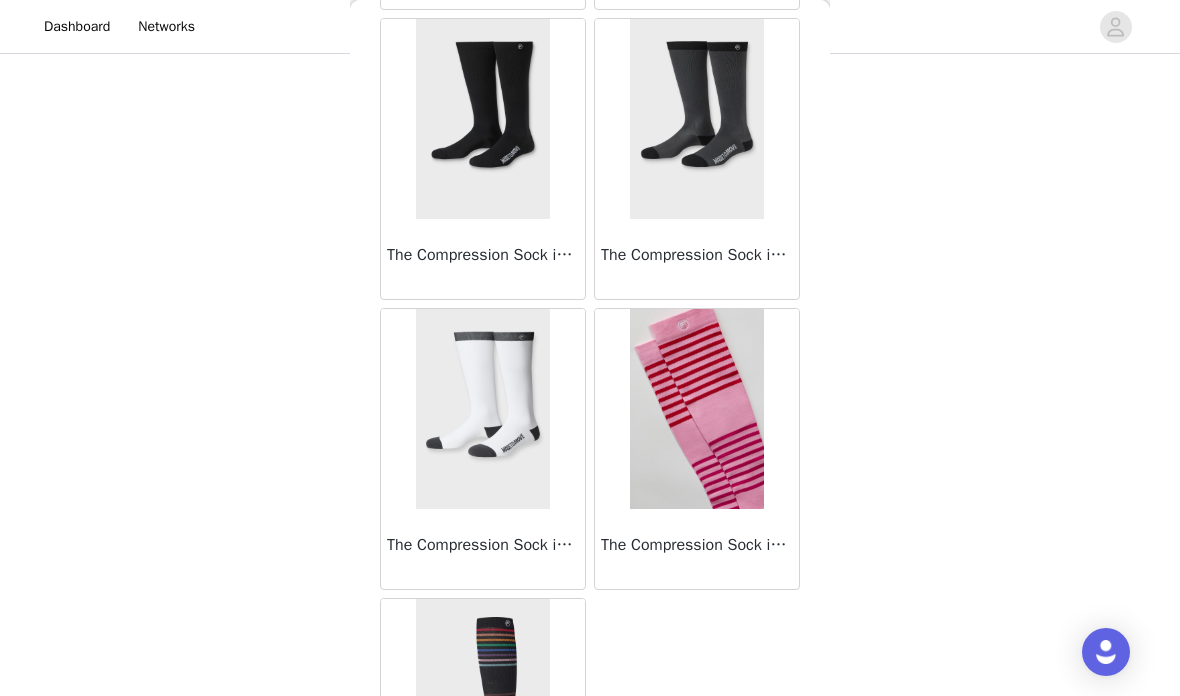 click at bounding box center [696, 409] 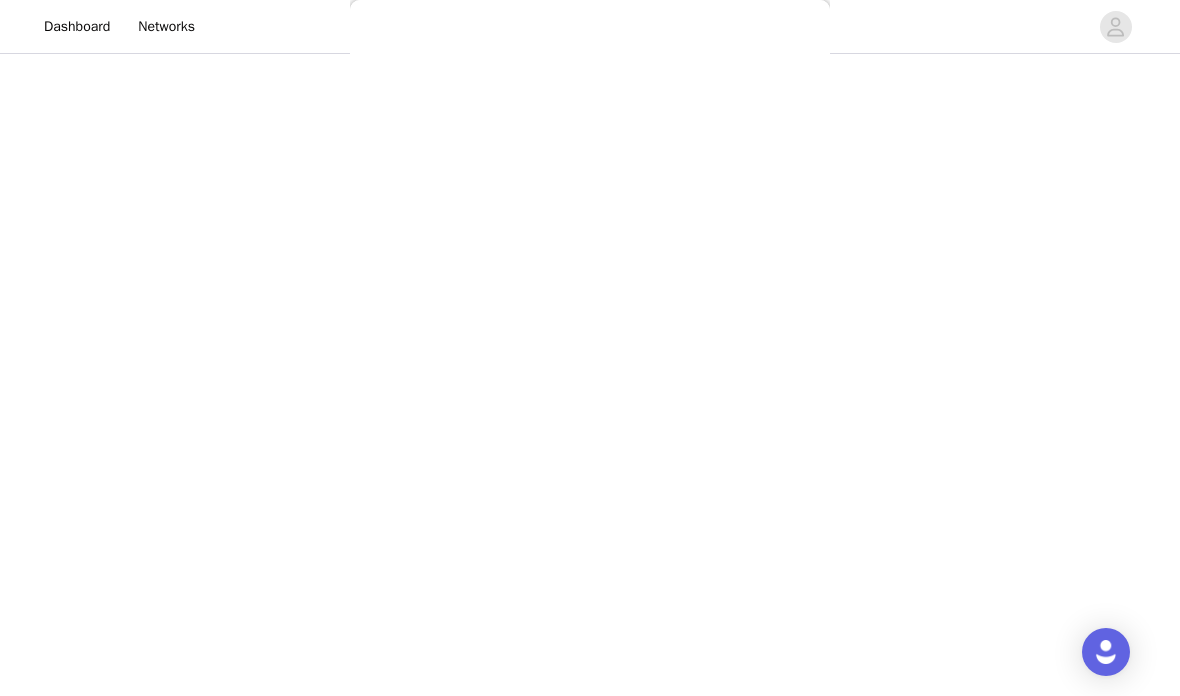 scroll, scrollTop: 40, scrollLeft: 0, axis: vertical 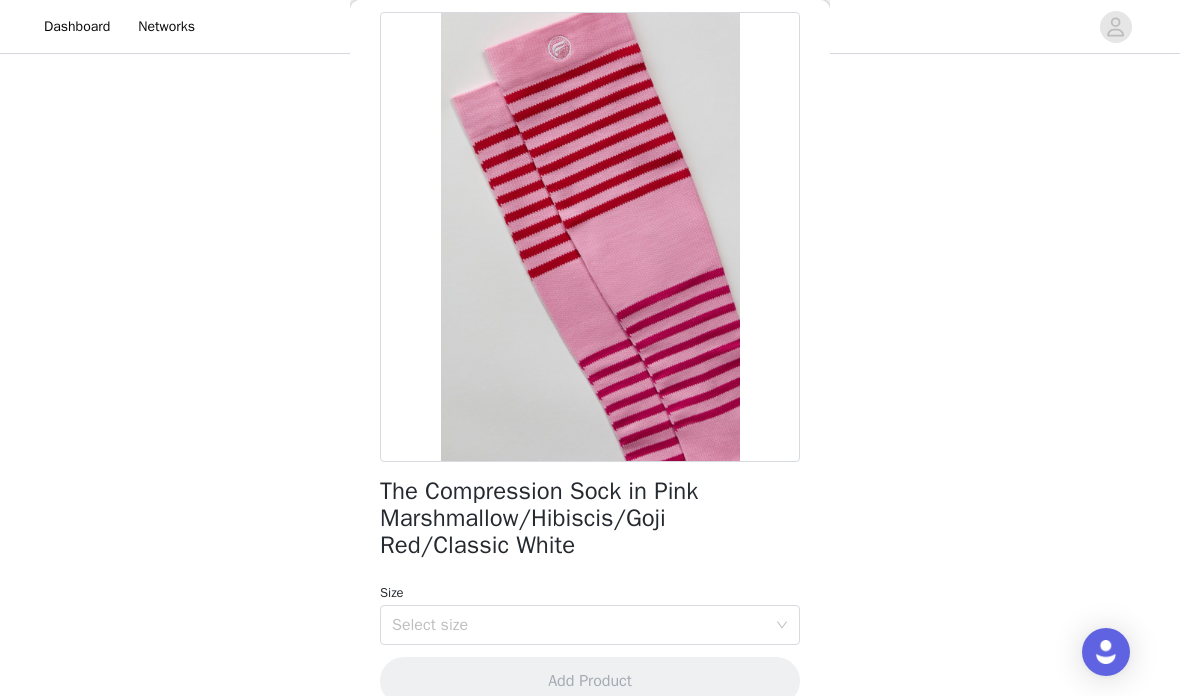 click on "Select size" at bounding box center (579, 625) 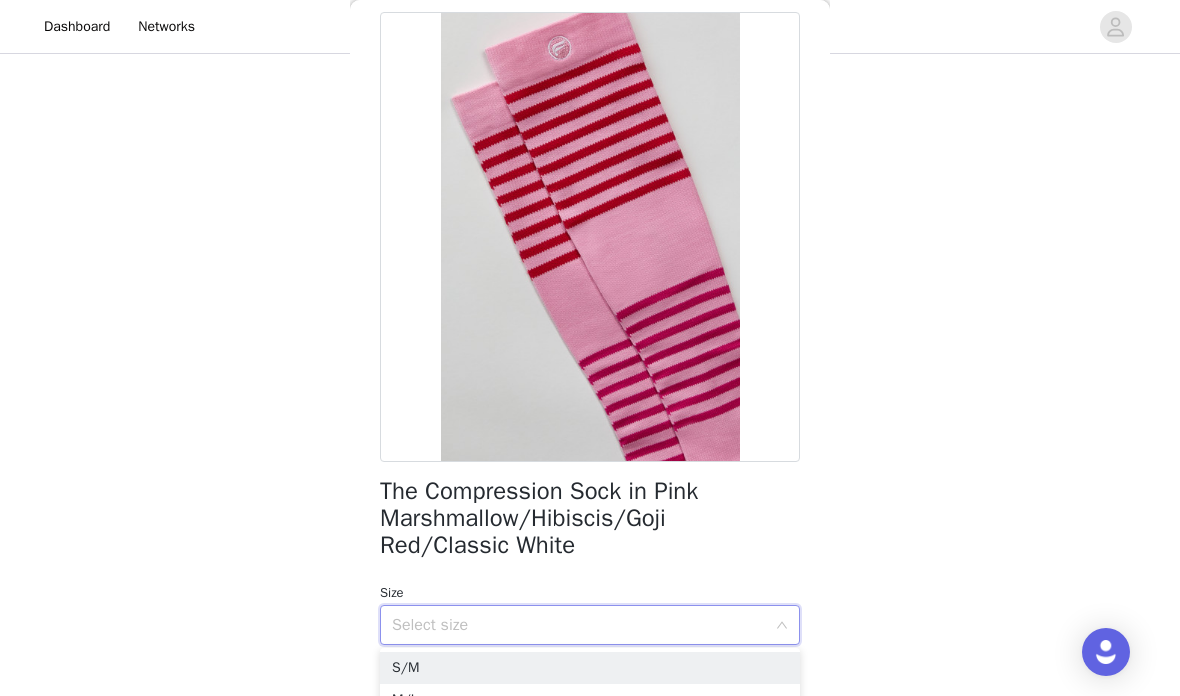 click on "Select size" at bounding box center (579, 625) 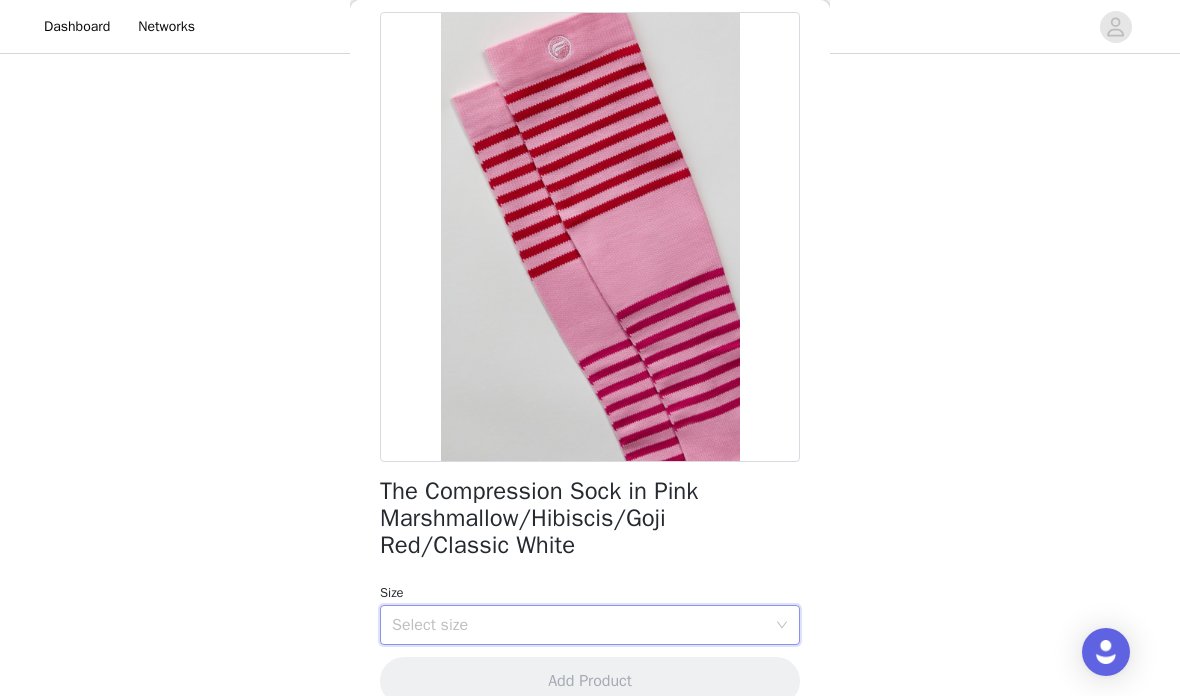 click on "Select size" at bounding box center [579, 625] 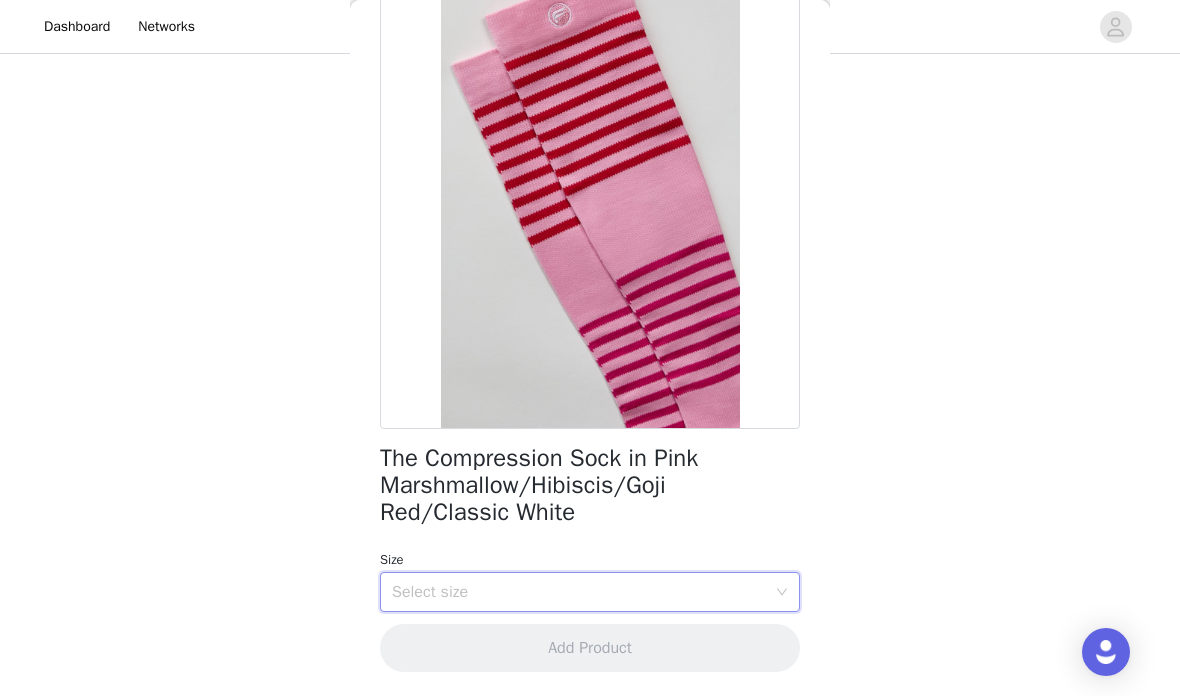 scroll, scrollTop: 120, scrollLeft: 0, axis: vertical 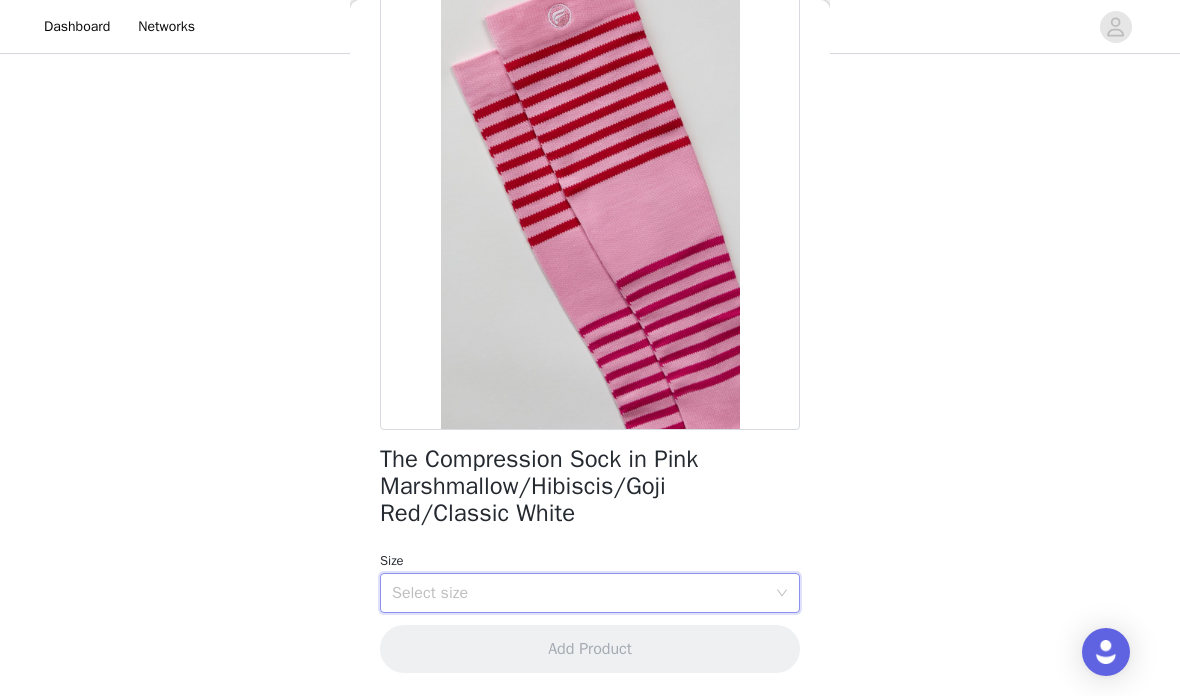 click on "Select size" at bounding box center (579, 593) 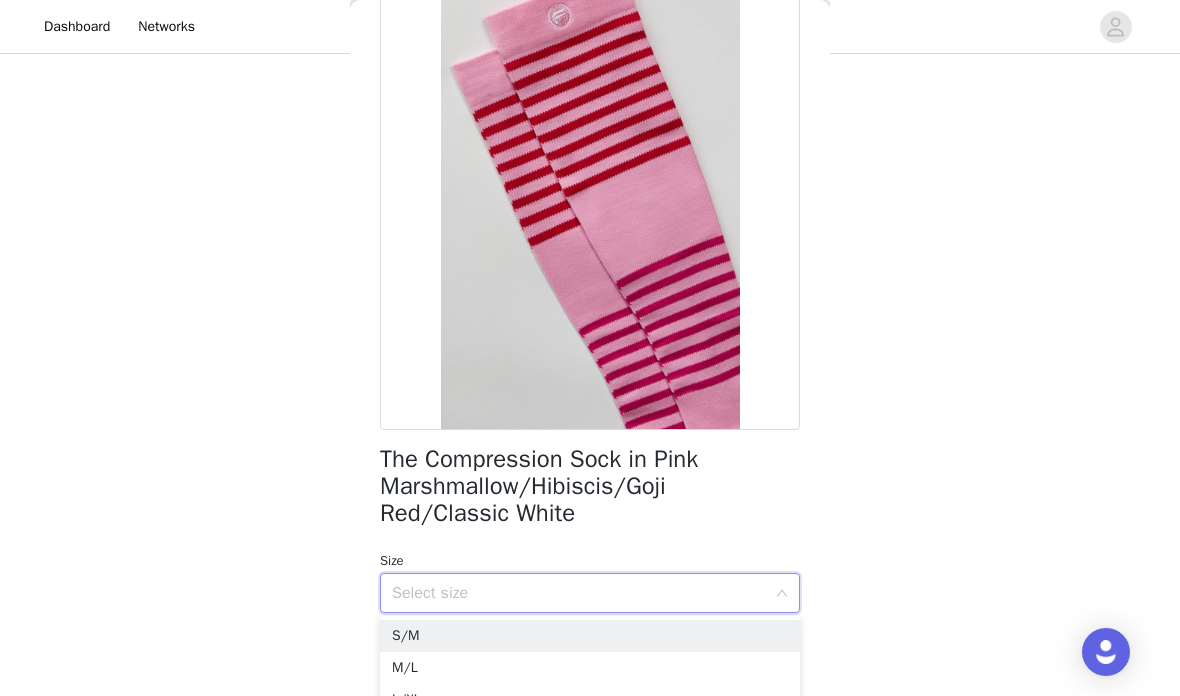 click on "S/M" at bounding box center [590, 636] 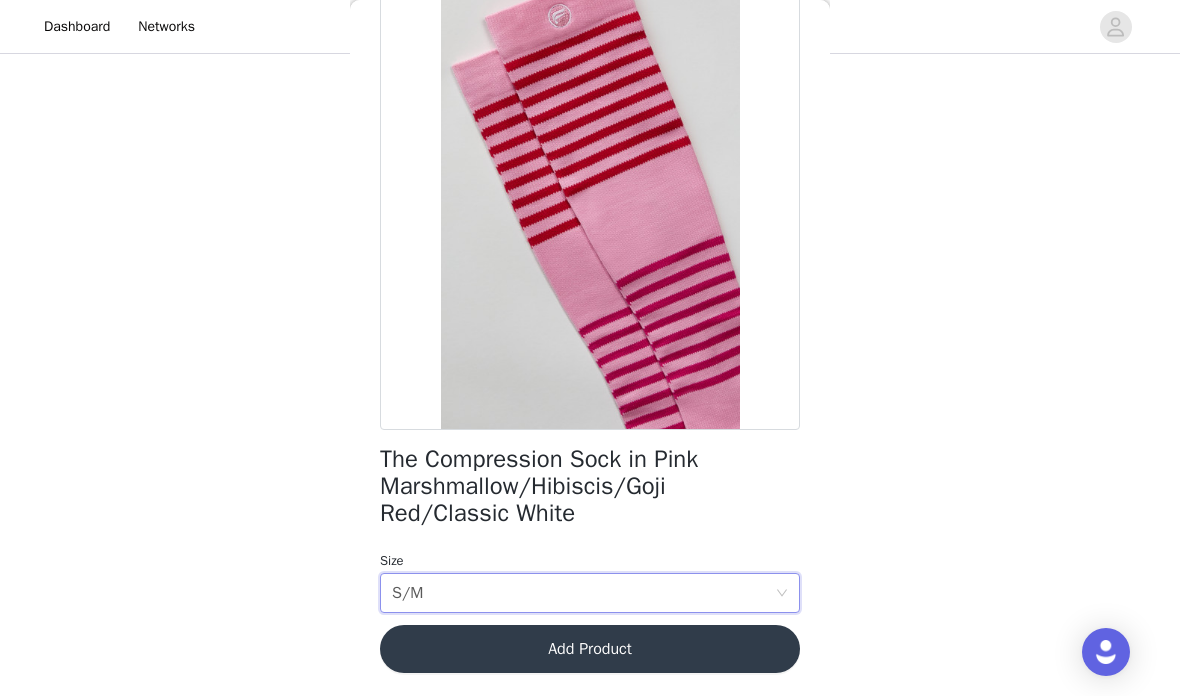 click on "Add Product" at bounding box center (590, 649) 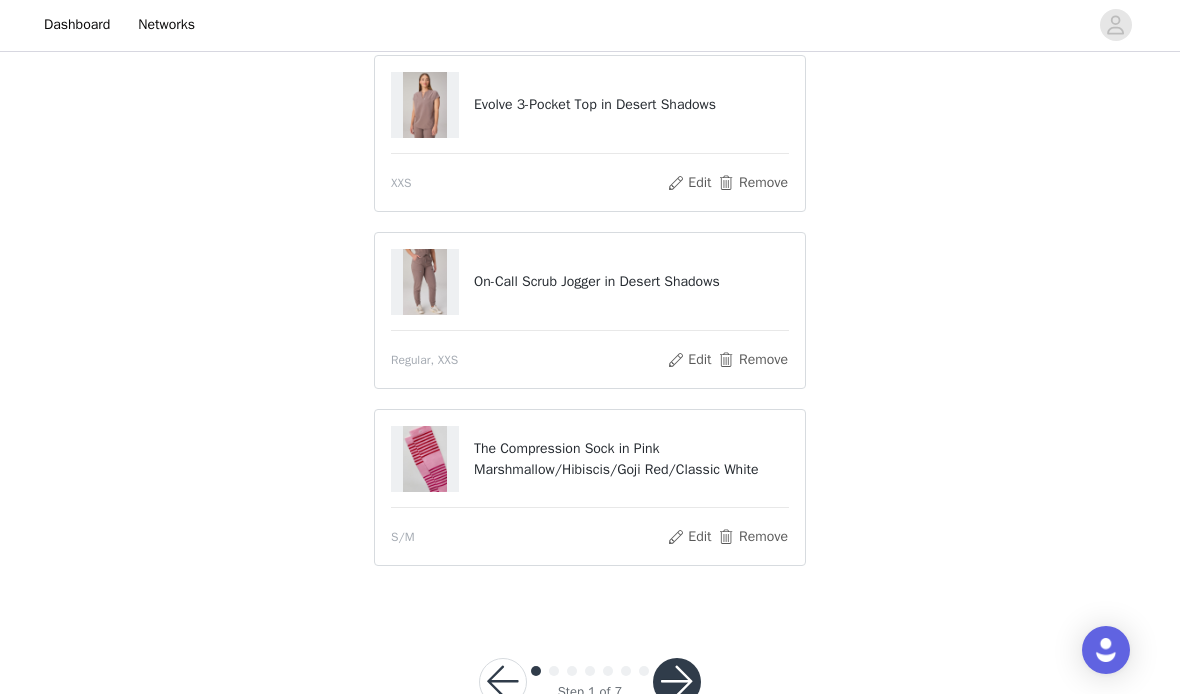 scroll, scrollTop: 0, scrollLeft: 0, axis: both 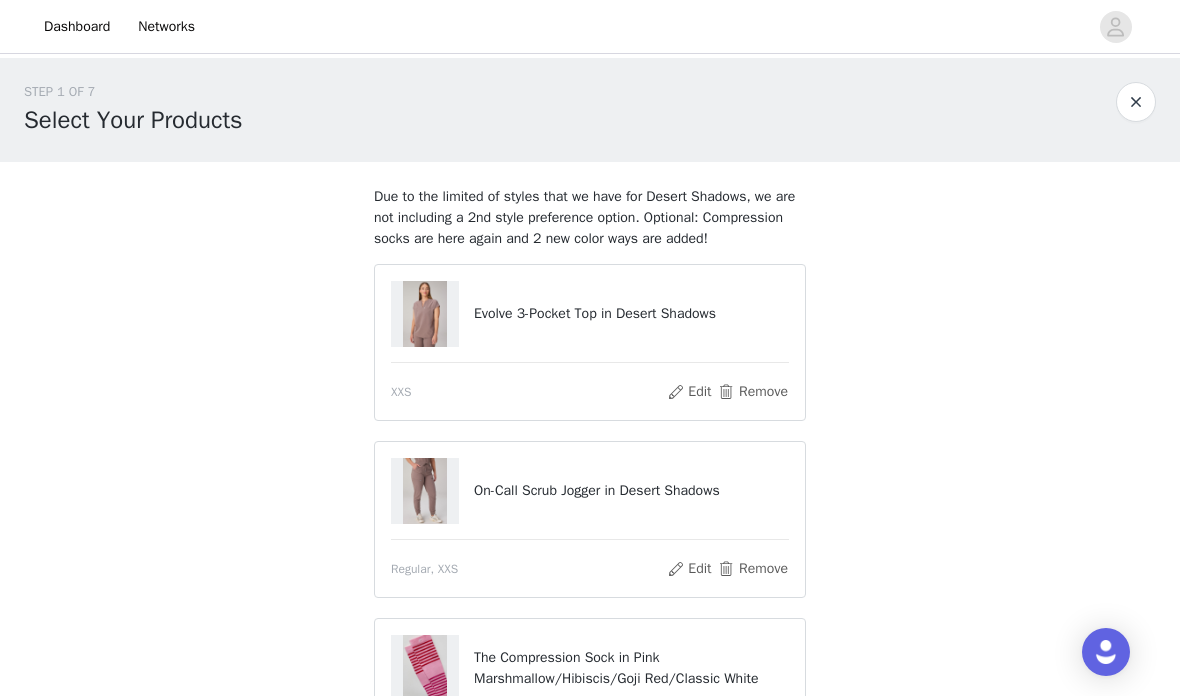 click on "The Compression Sock in Pink Marshmallow/Hibiscis/Goji Red/Classic White" at bounding box center (590, 668) 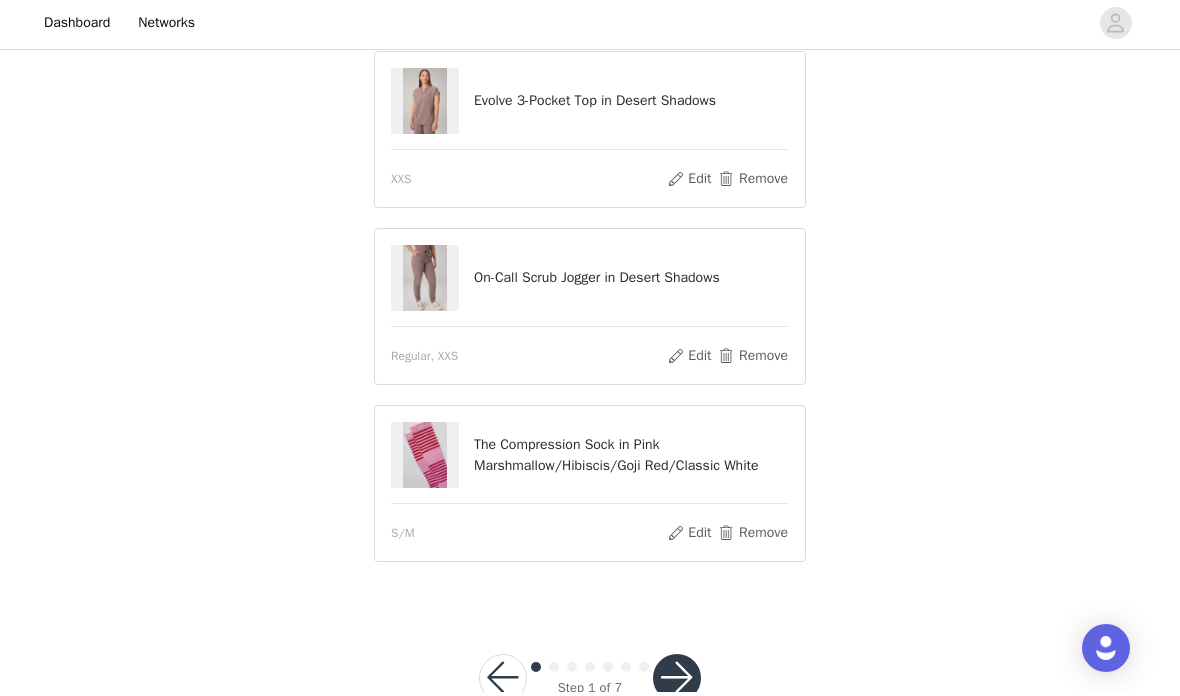 scroll, scrollTop: 207, scrollLeft: 0, axis: vertical 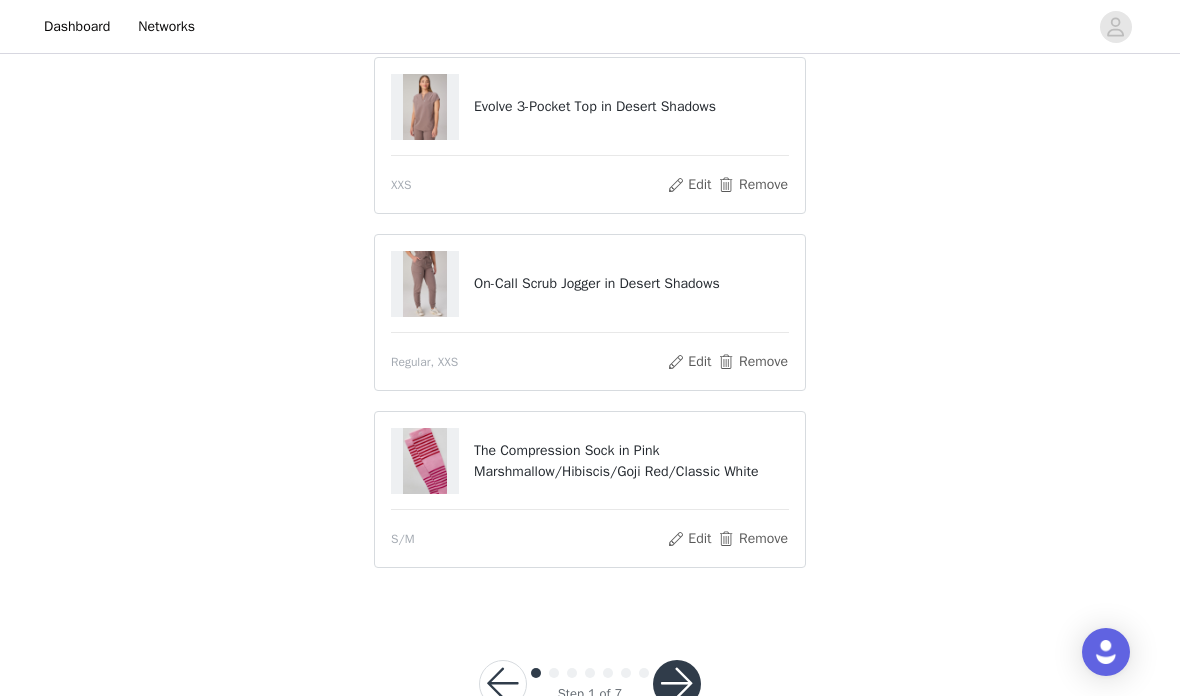 click at bounding box center [677, 684] 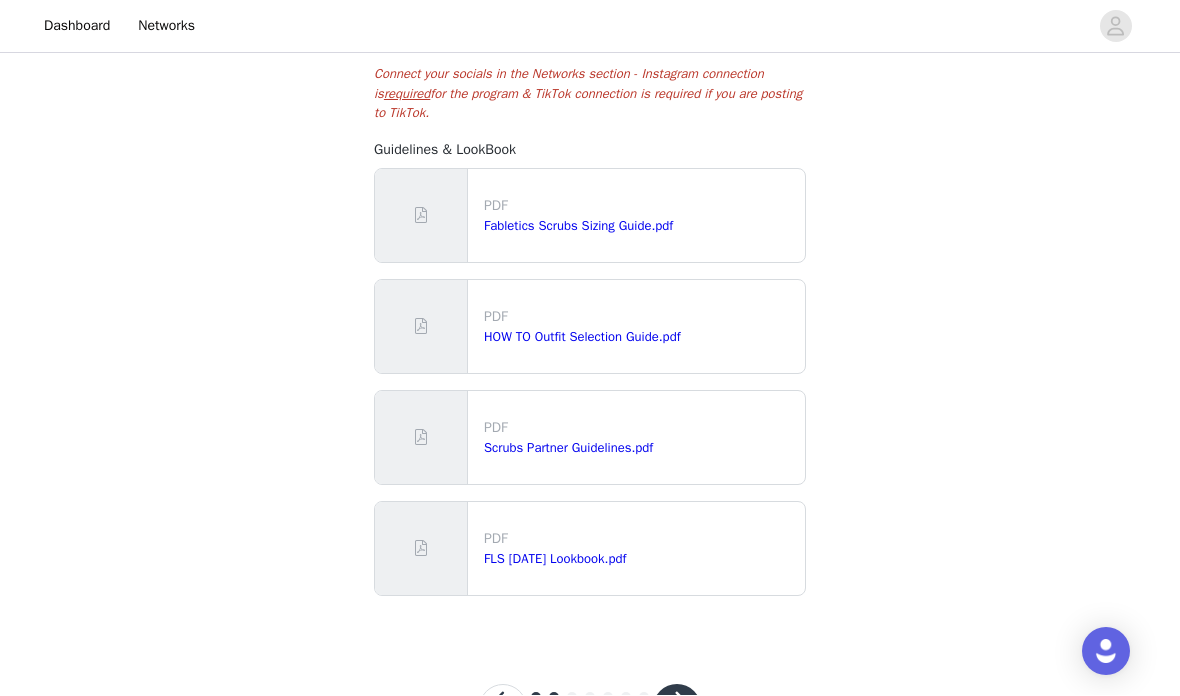 scroll, scrollTop: 435, scrollLeft: 0, axis: vertical 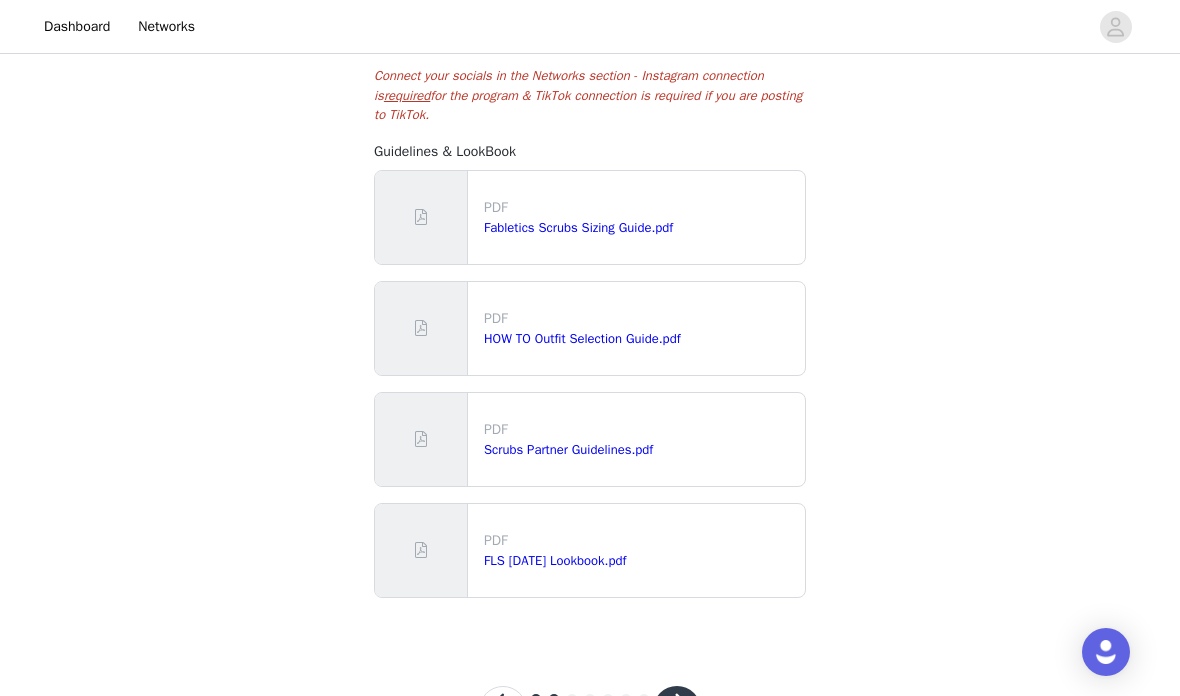 click at bounding box center (677, 710) 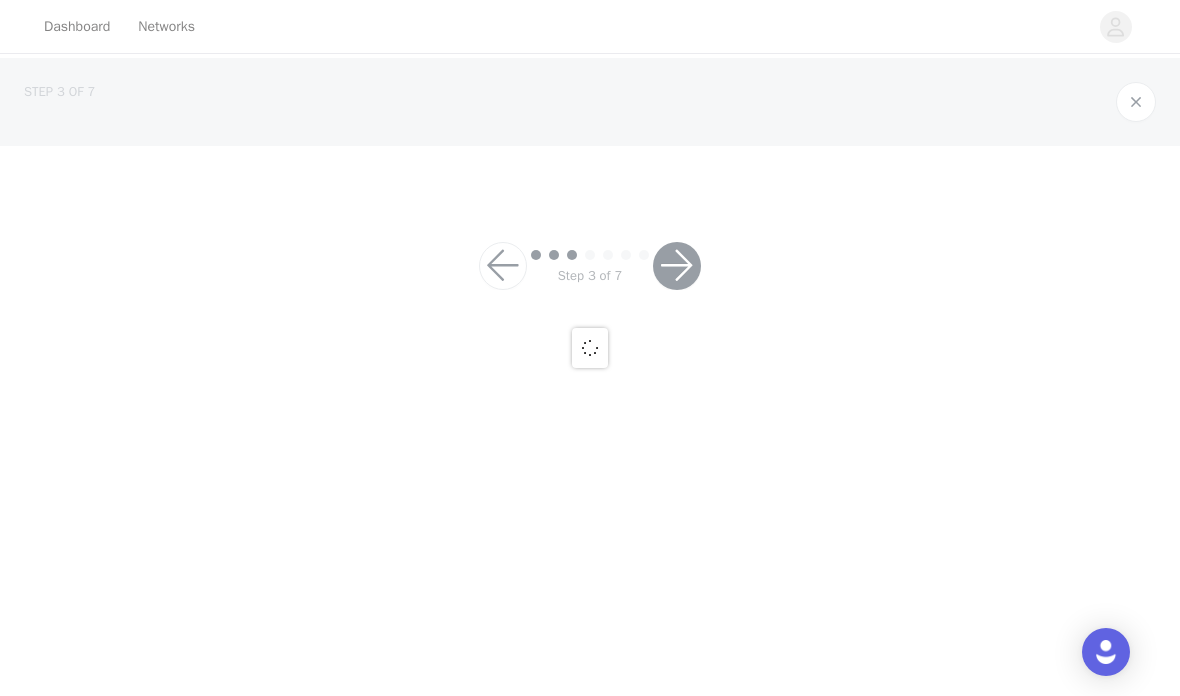 scroll, scrollTop: 0, scrollLeft: 0, axis: both 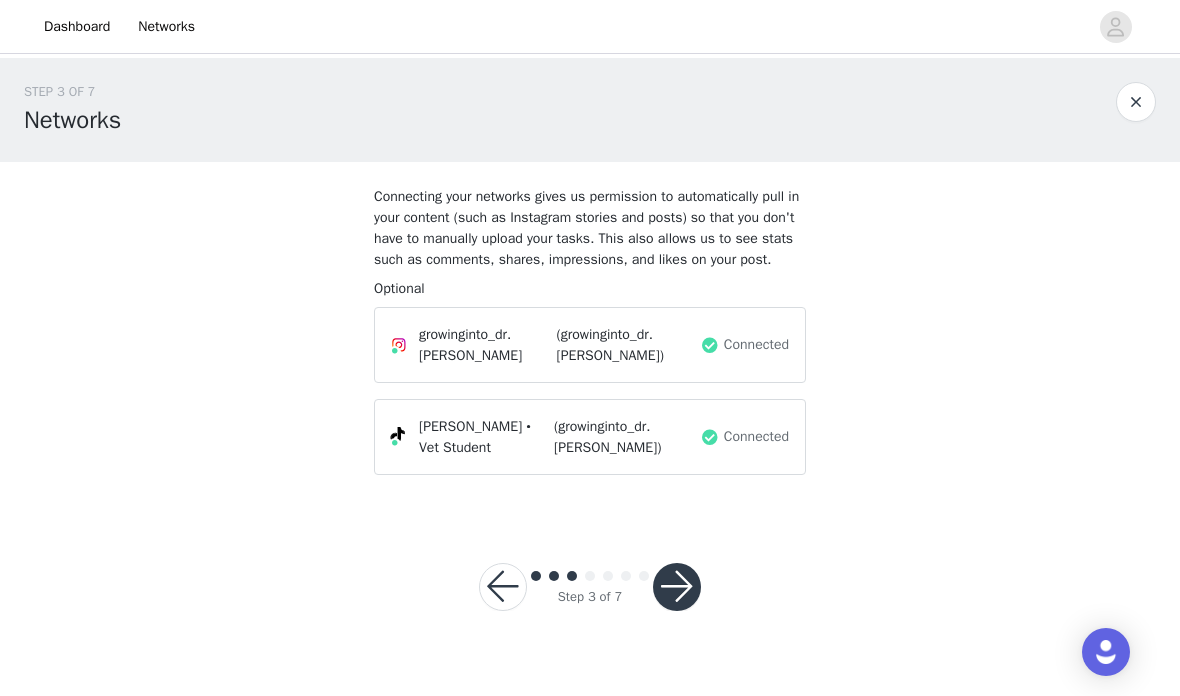 click at bounding box center (677, 587) 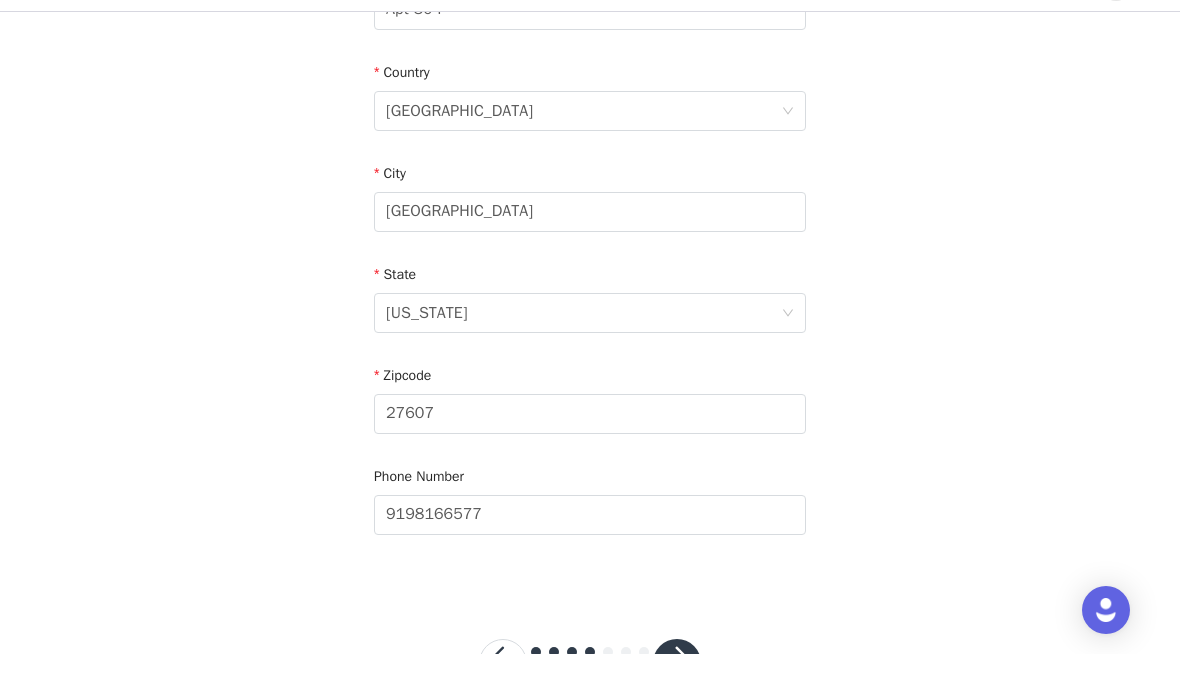 scroll, scrollTop: 629, scrollLeft: 0, axis: vertical 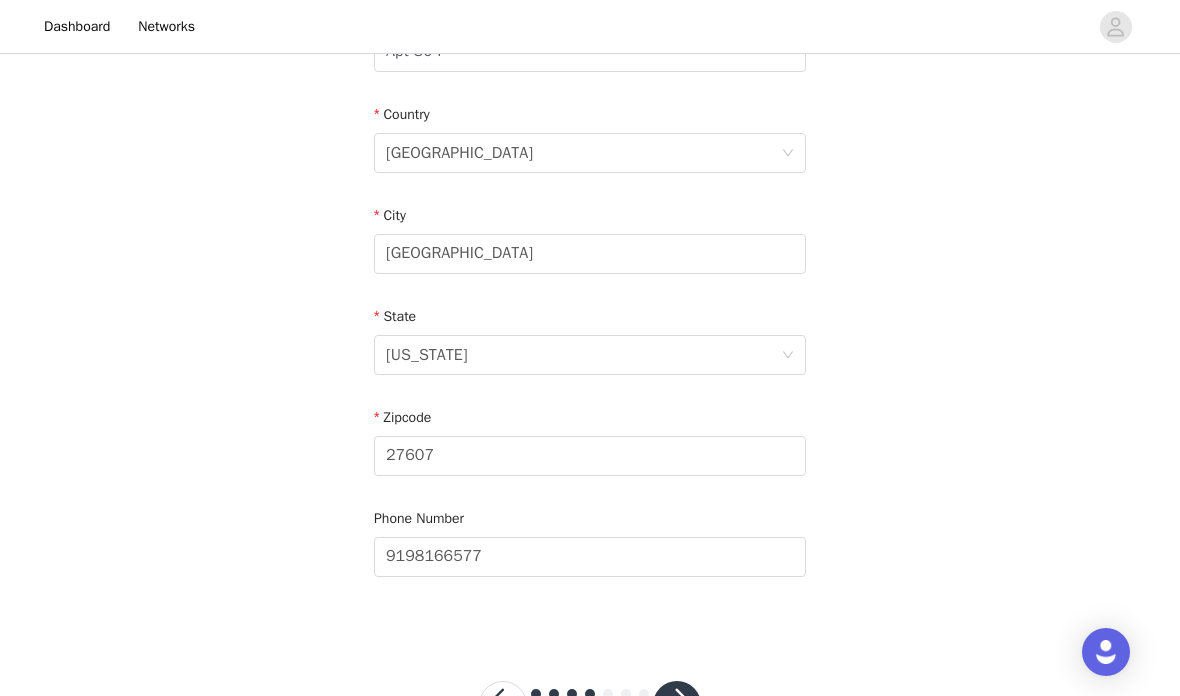 click at bounding box center [677, 705] 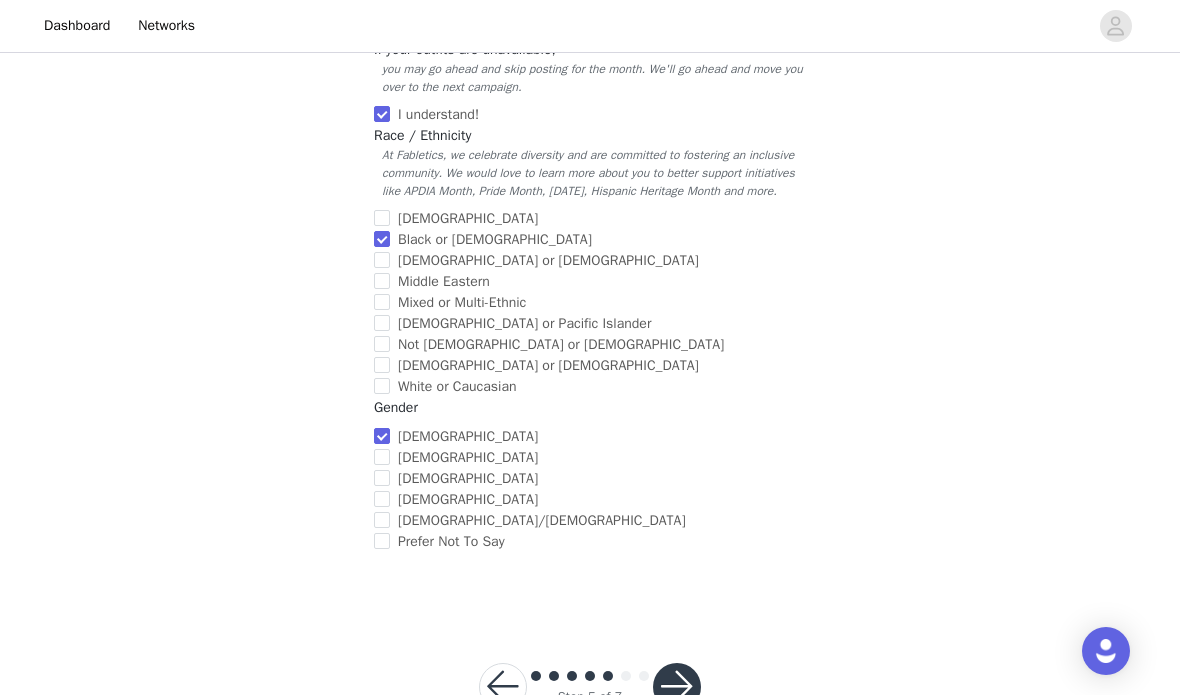 scroll, scrollTop: 802, scrollLeft: 0, axis: vertical 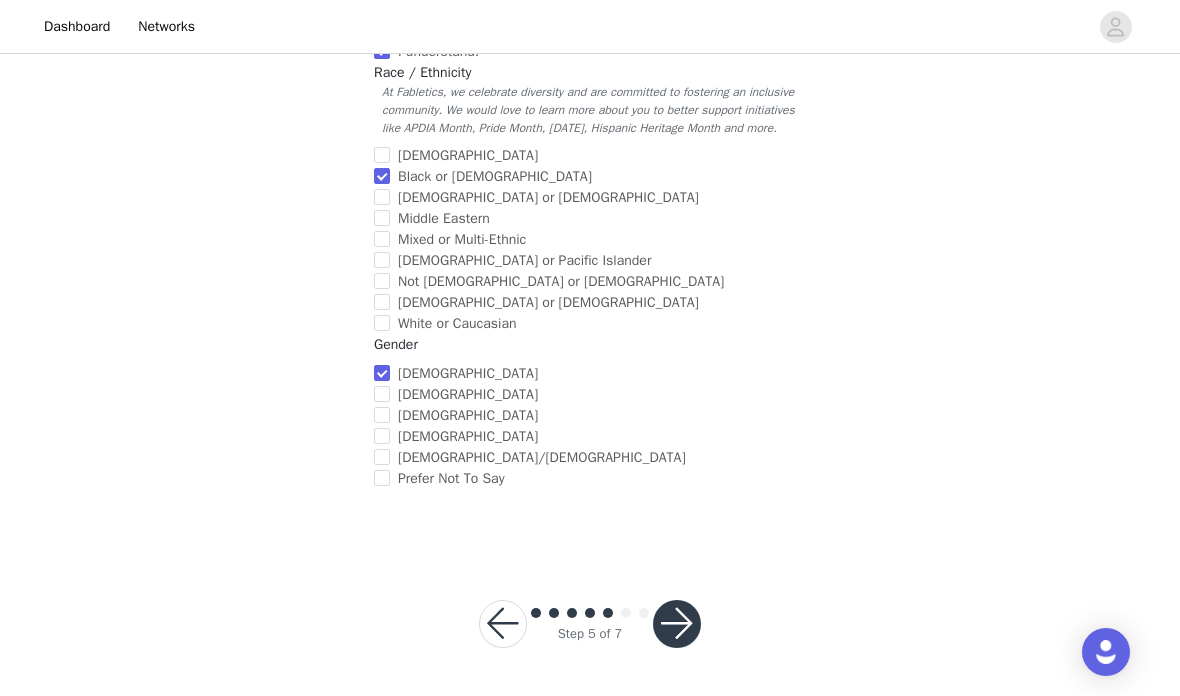 click at bounding box center [677, 624] 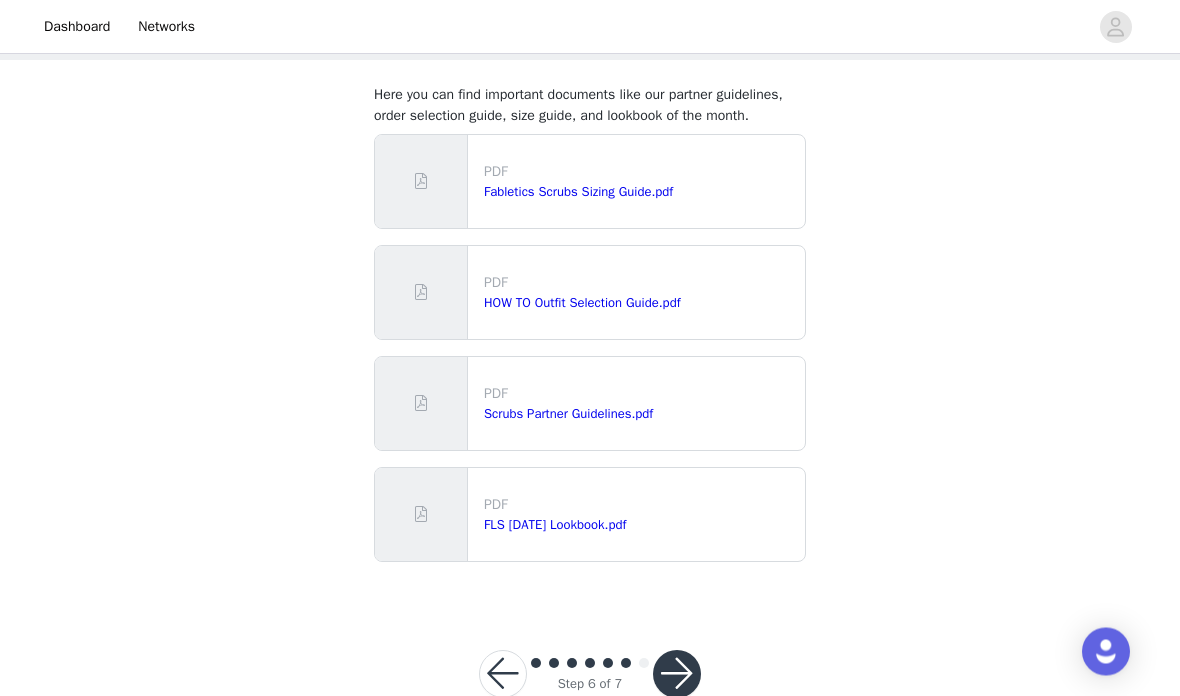 scroll, scrollTop: 151, scrollLeft: 0, axis: vertical 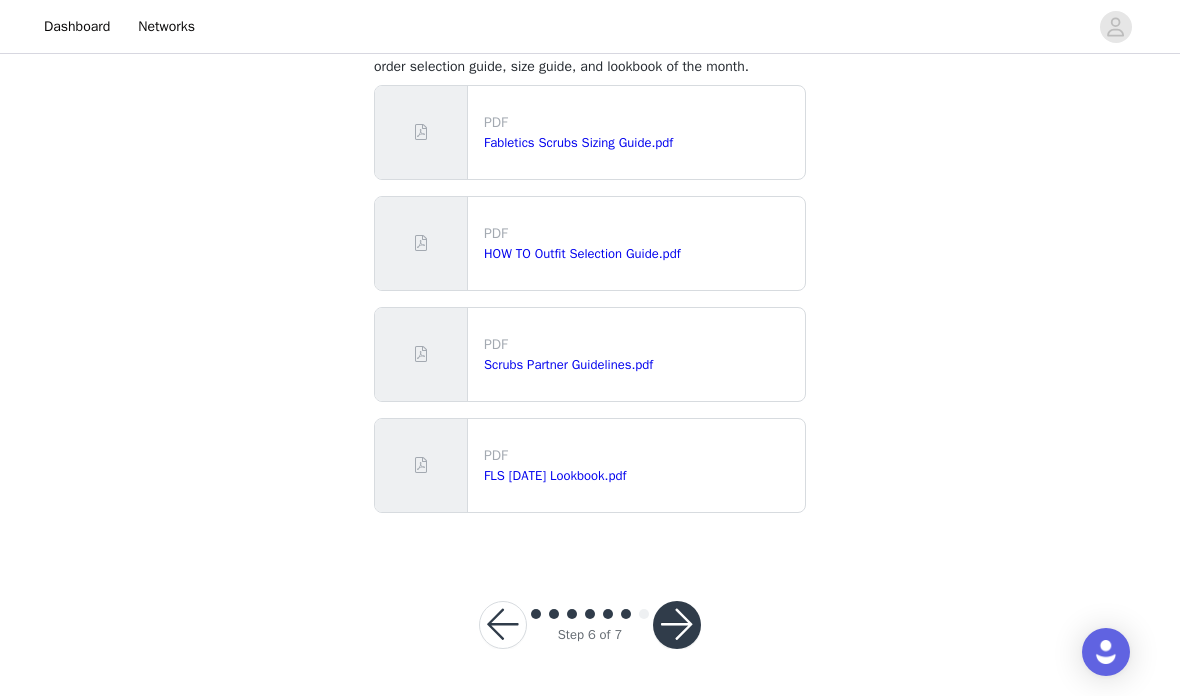 click at bounding box center (677, 625) 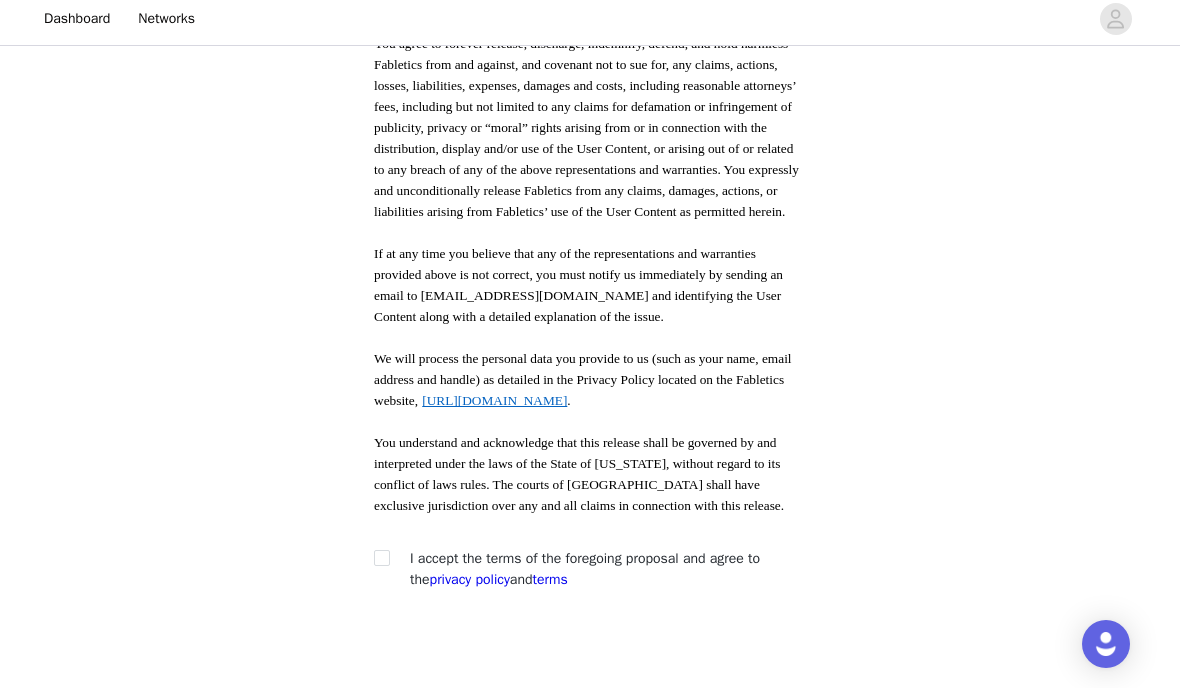 scroll, scrollTop: 1110, scrollLeft: 0, axis: vertical 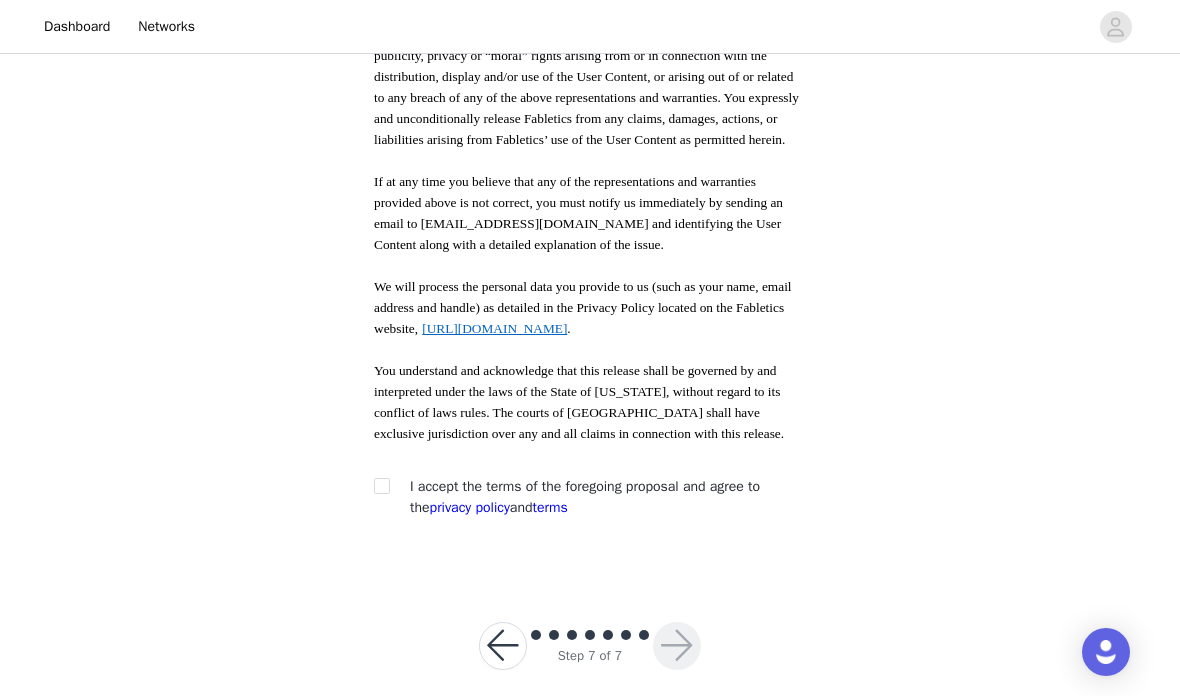 click on "You must agree to these content rights to participate.       USER GENERATED CONTENT TERMS & CONDITIONS
These User Generated Content Terms & Conditions (“UGC T&Cs”) regulate the relationship between you and Fabletics, LLC, a Delaware limited liability company (“Fabletics” “we” or “us”).
you will comply with the Federal Trade Commission (“FTC”) guidelines on testimonials and endorsements and clearly mark the User Content as advertising by including #FableticsPartner; such FTC disclosure shall be visible without the need to click on the “more” option on Instagram .
If at any time you believe that any of the representations and warranties provided above is not correct, you must notify us immediately by sending an email to founderscircle@fabletics.com and identifying the User Content along with a detailed explanation of the issue.
https://www.fabletics.com/privacy .
privacy policy terms" at bounding box center [590, -187] 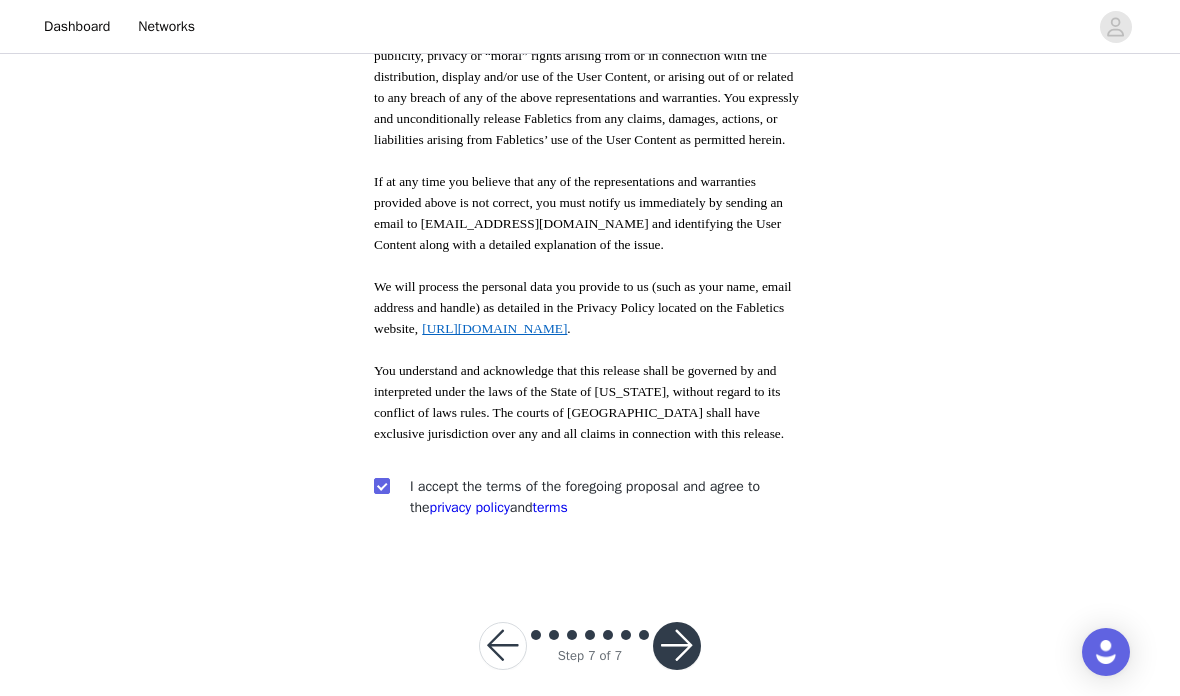 checkbox on "true" 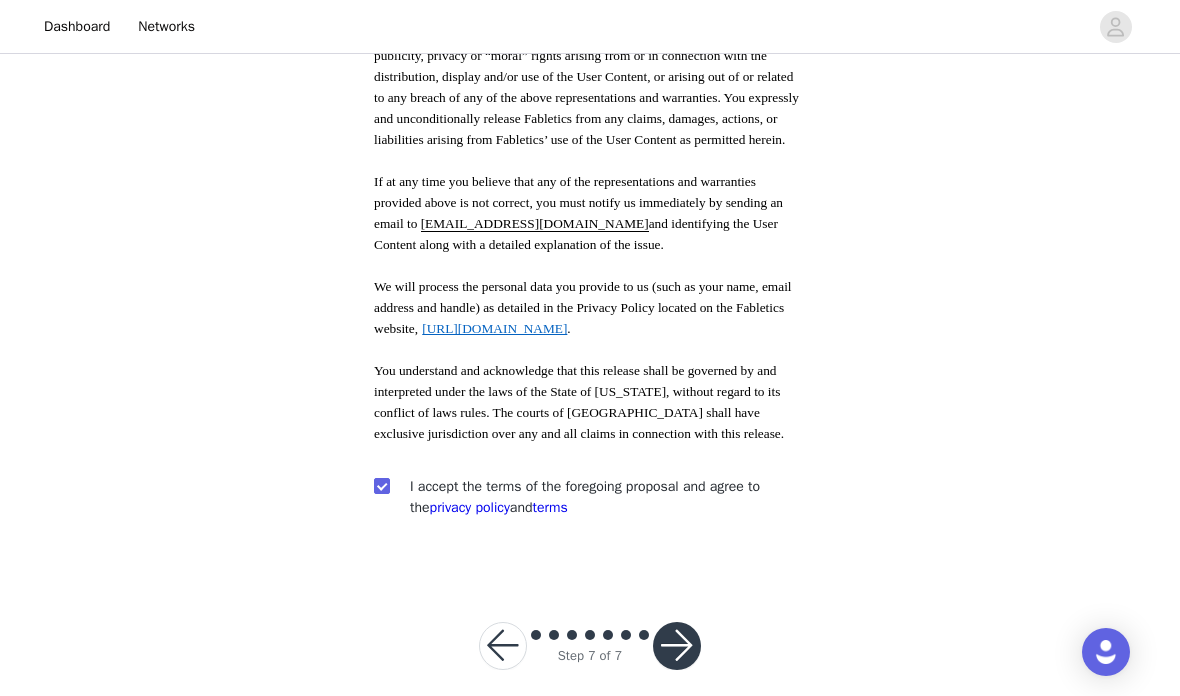 click at bounding box center (677, 646) 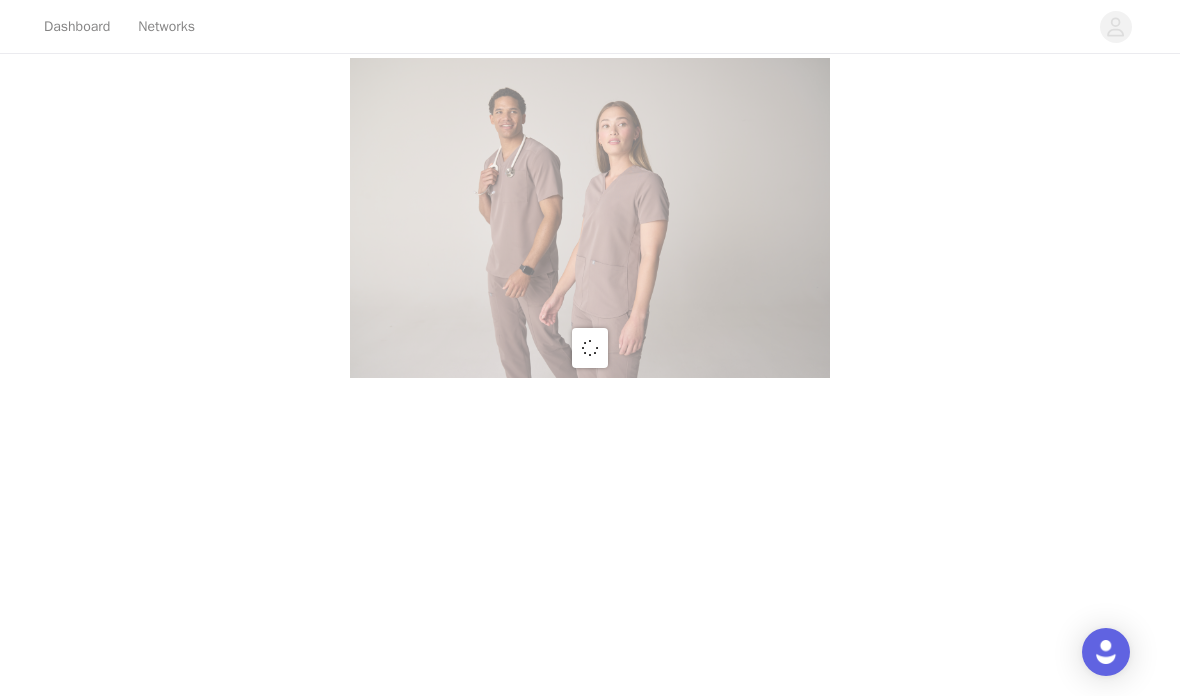 scroll, scrollTop: 0, scrollLeft: 0, axis: both 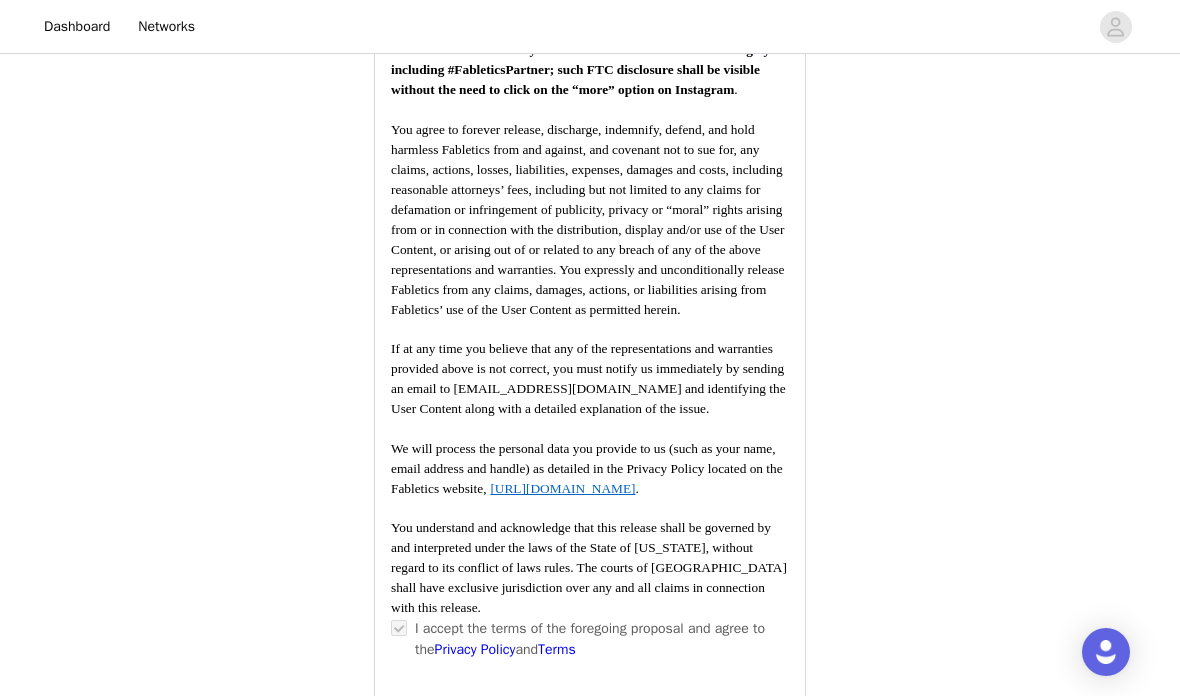 click on "Submit Proposal" at bounding box center [590, 797] 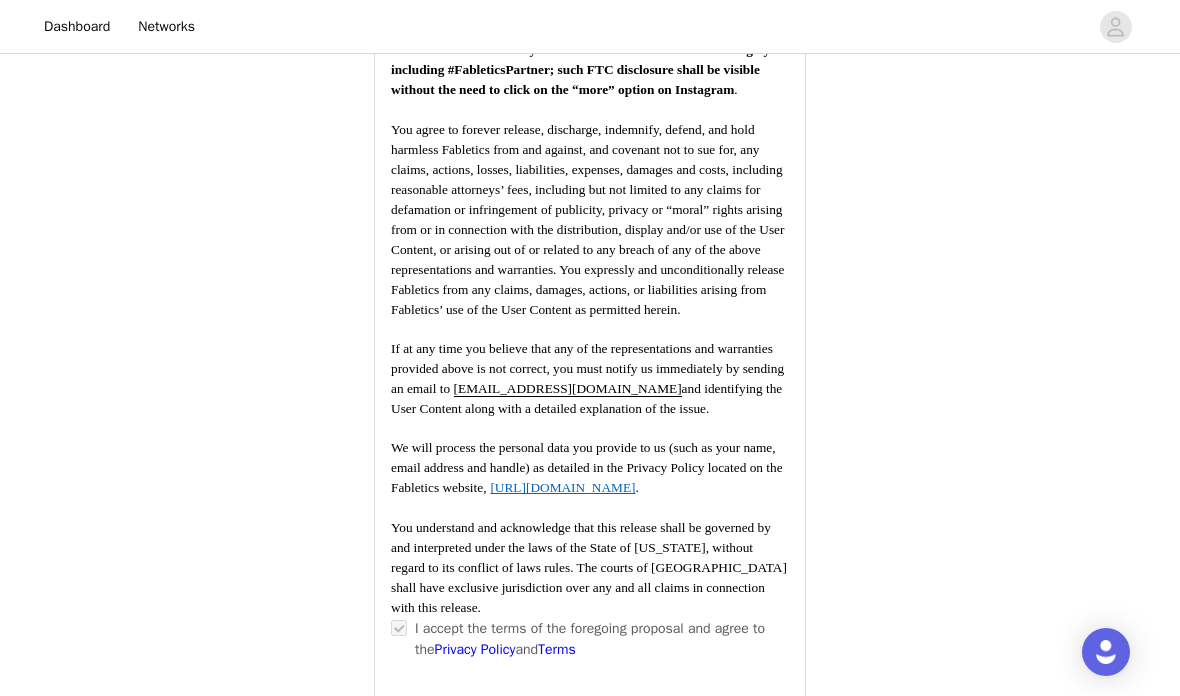 scroll, scrollTop: 0, scrollLeft: 0, axis: both 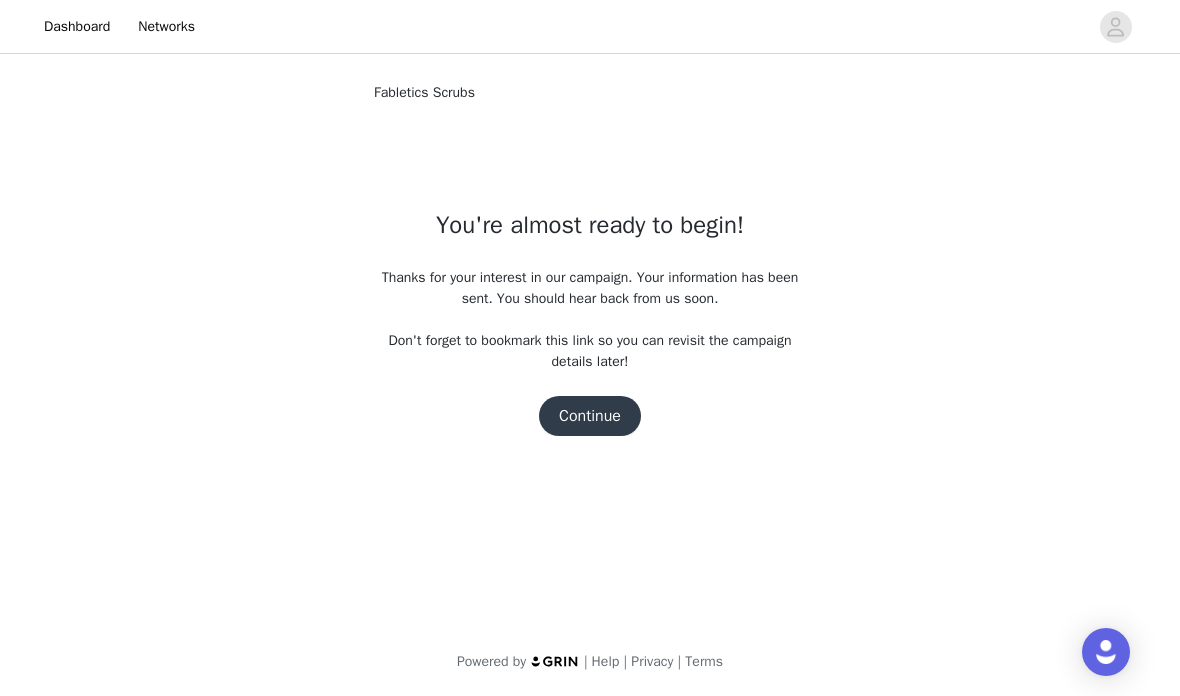 click on "Continue" at bounding box center (590, 416) 